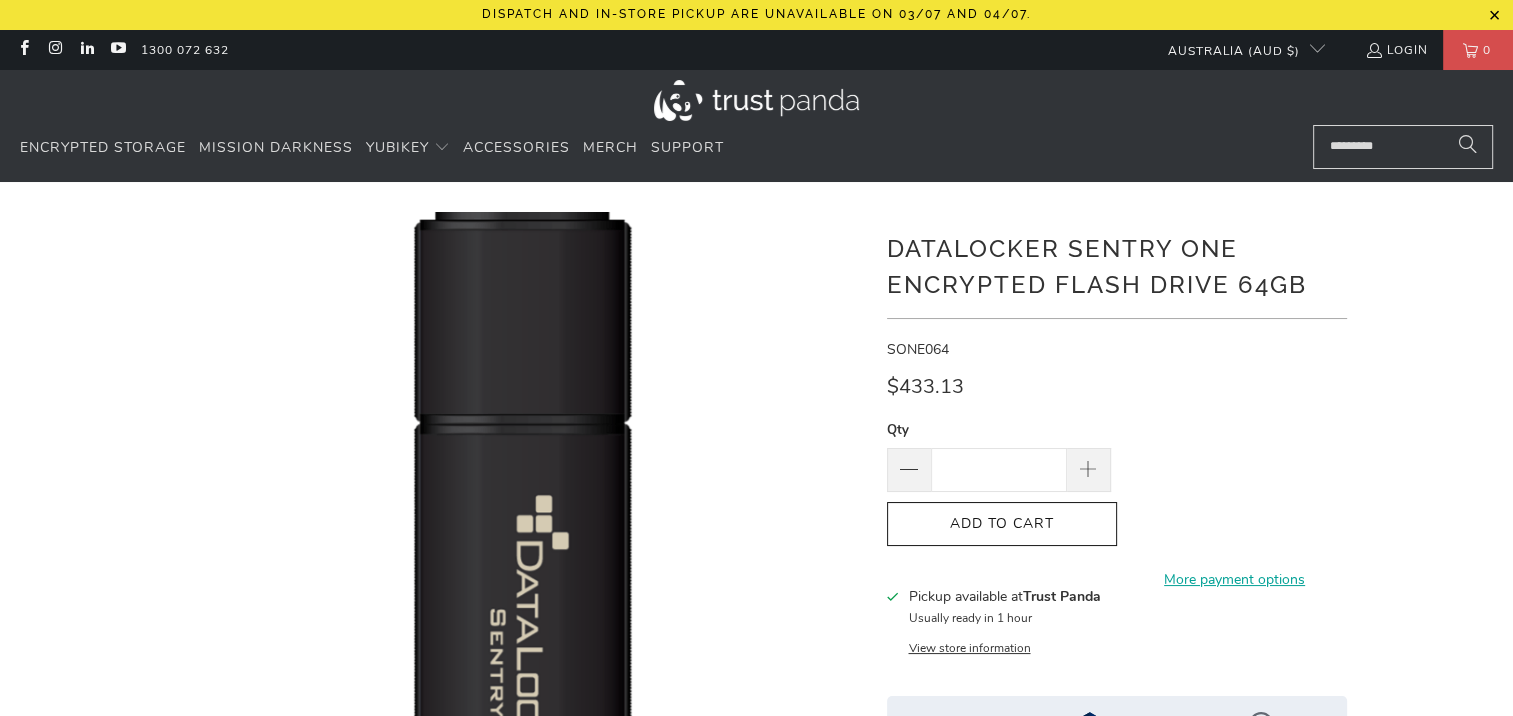scroll, scrollTop: 666, scrollLeft: 0, axis: vertical 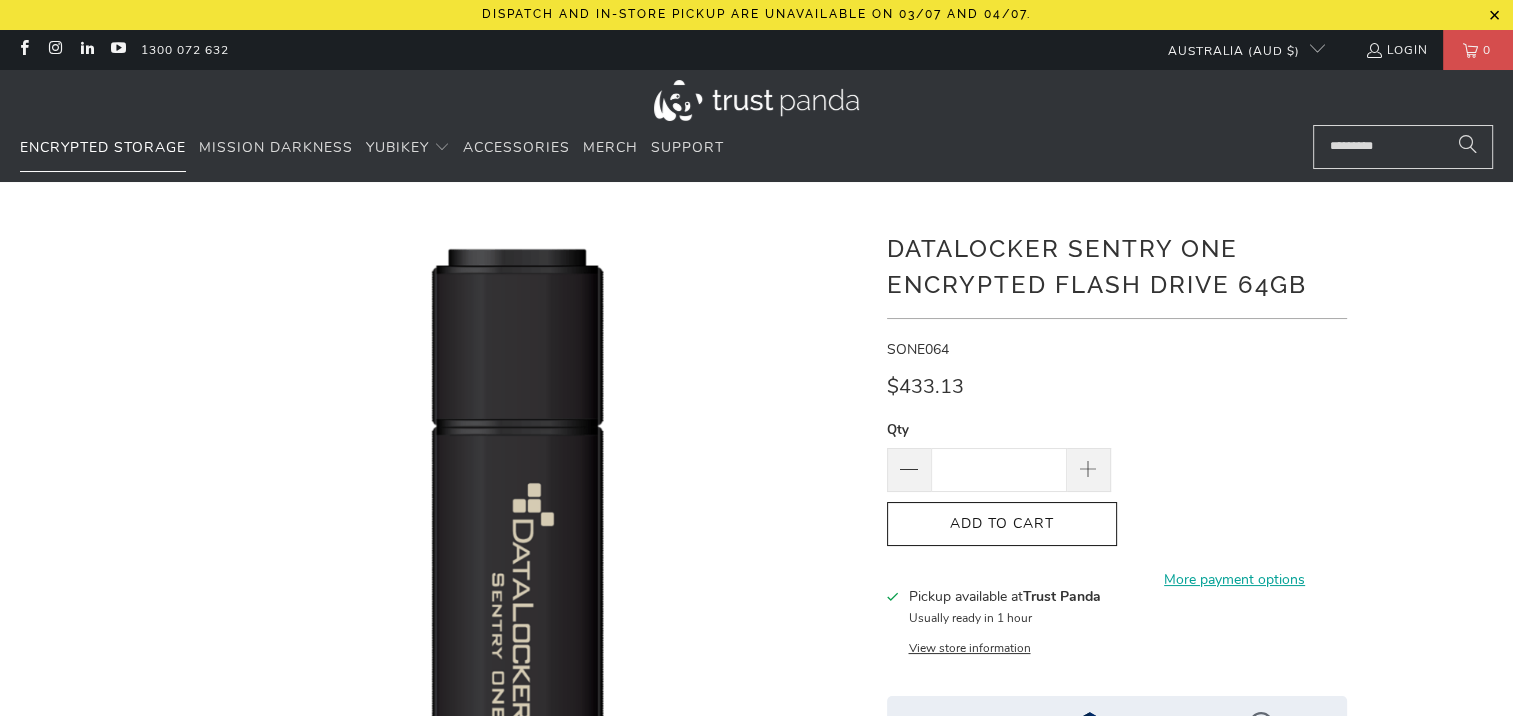 click on "Encrypted Storage" at bounding box center (103, 147) 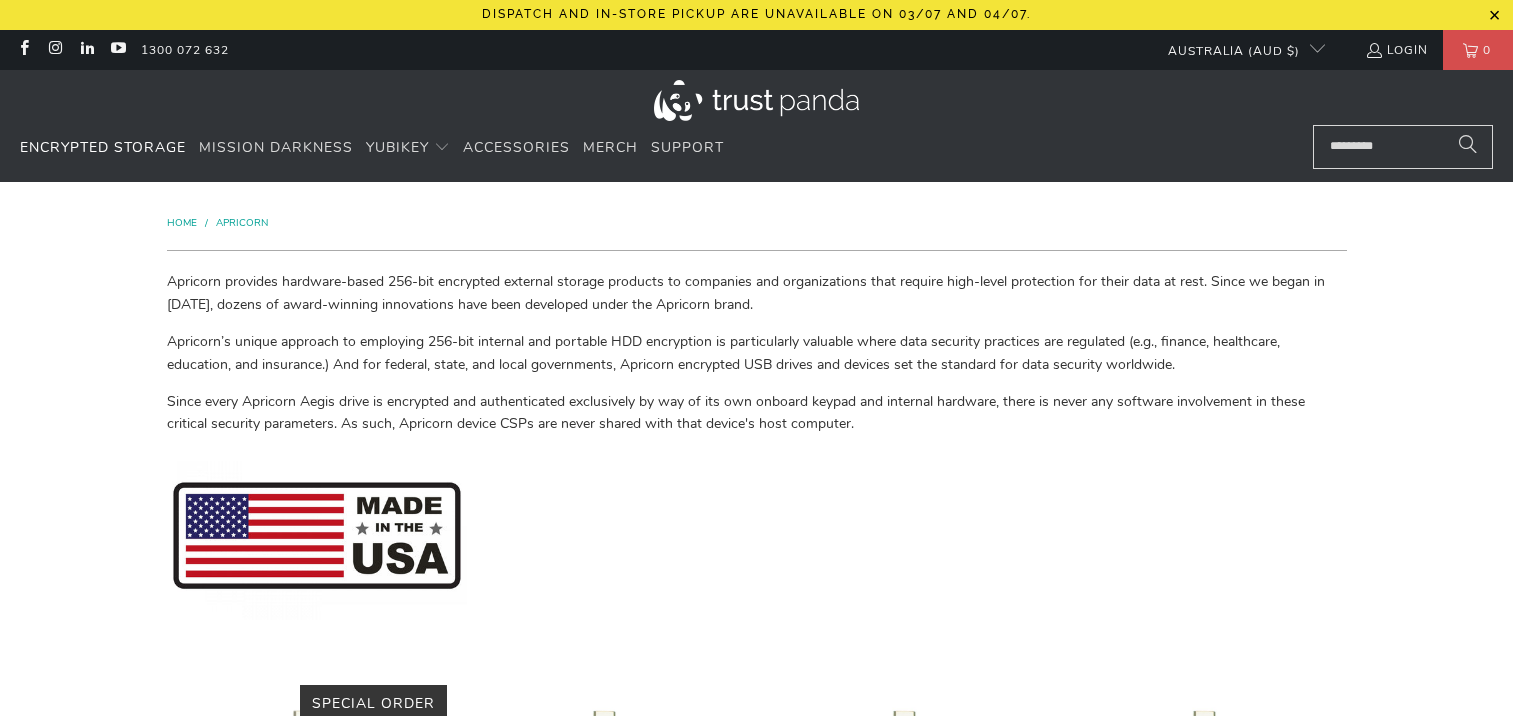 scroll, scrollTop: 0, scrollLeft: 0, axis: both 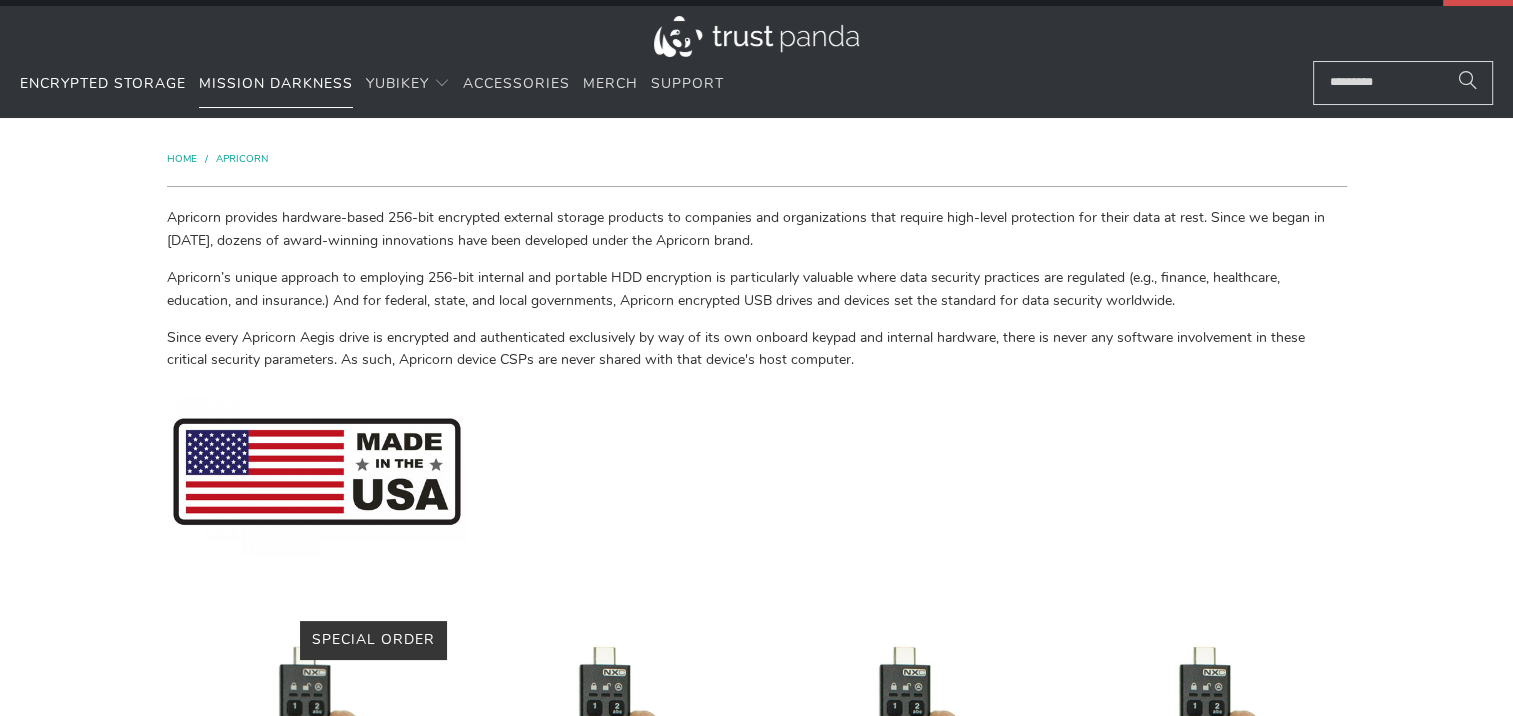 click on "Mission Darkness" at bounding box center (276, 83) 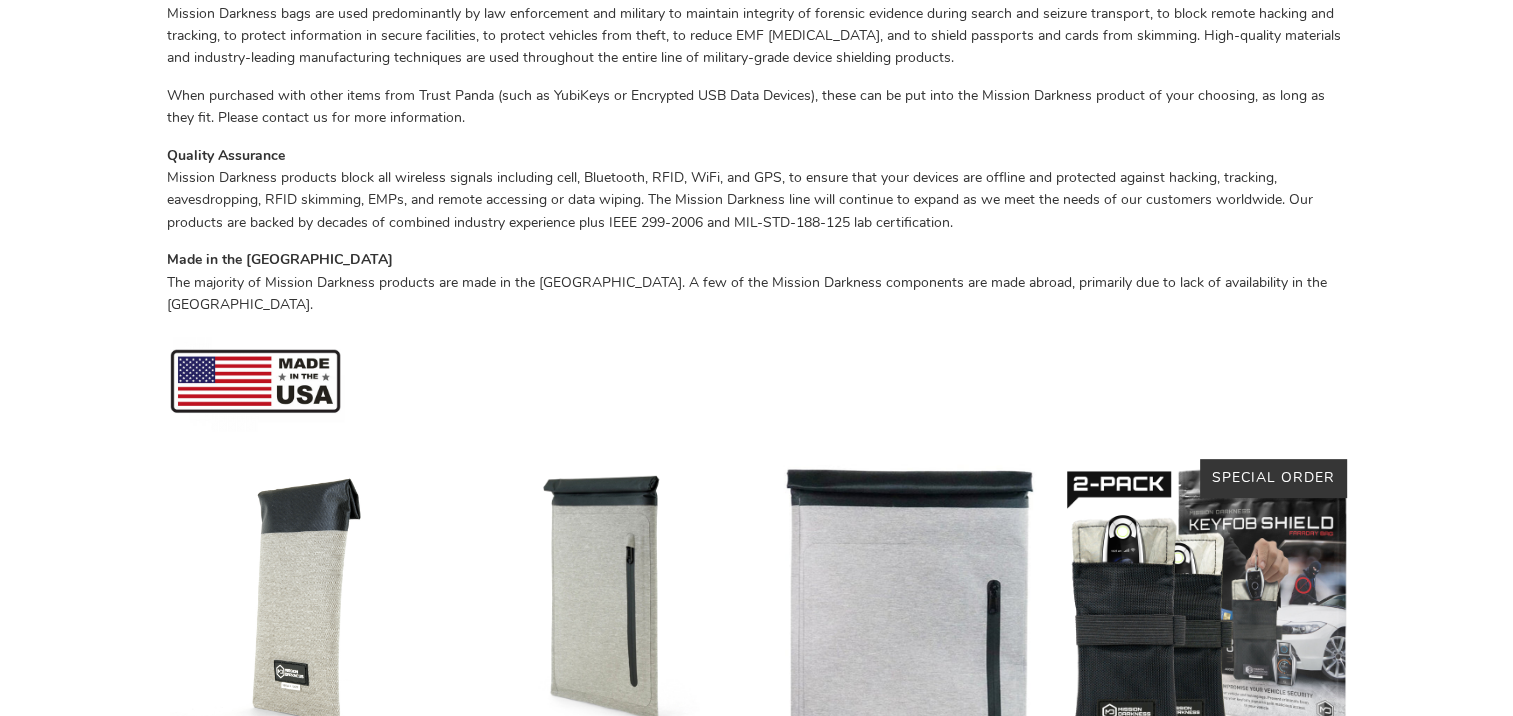 scroll, scrollTop: 1000, scrollLeft: 0, axis: vertical 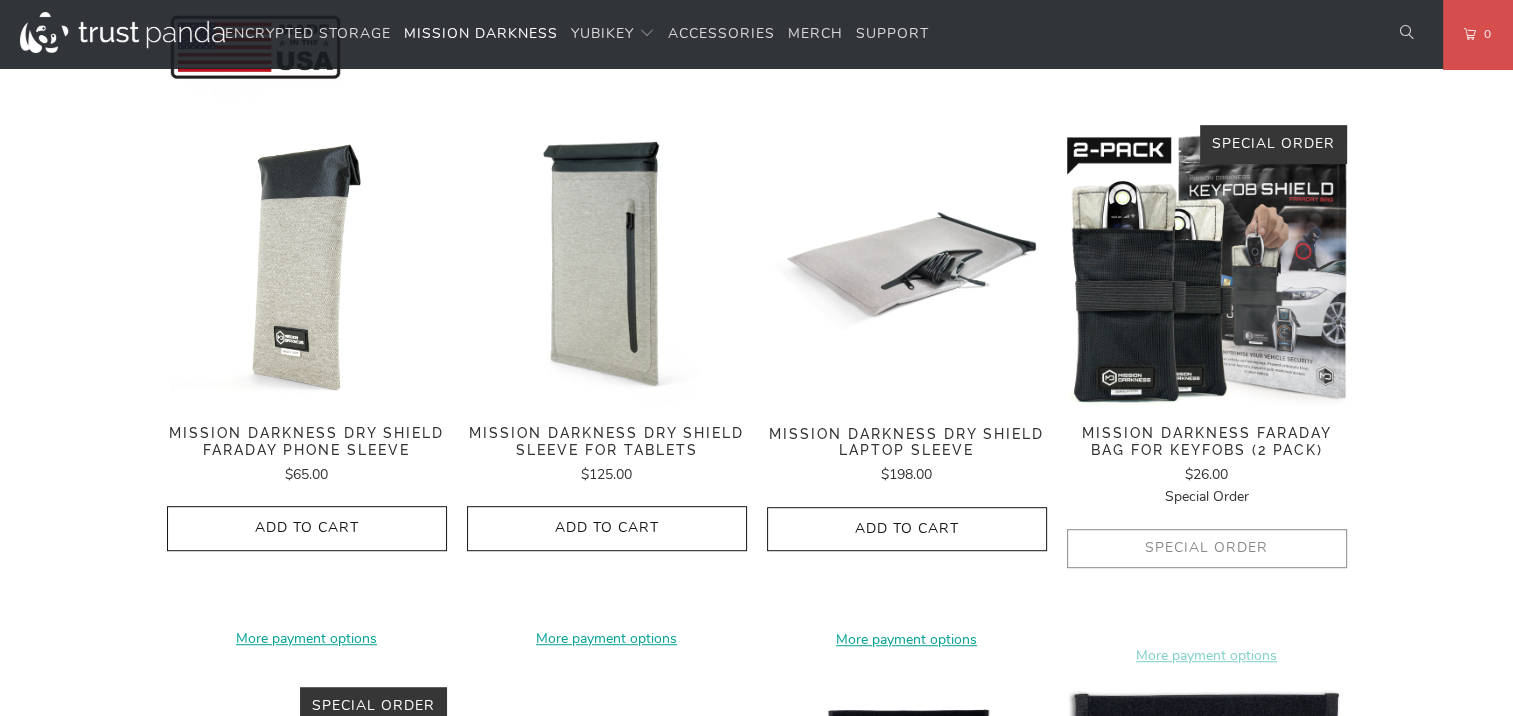 click on "Special Order
More payment options    This item is a recurring or deferred purchase. By continuing, I agree to the  cancellation policy  and authorize you to charge my payment method at the prices, frequency and dates listed on this page until my order is fulfilled or I cancel, if permitted." 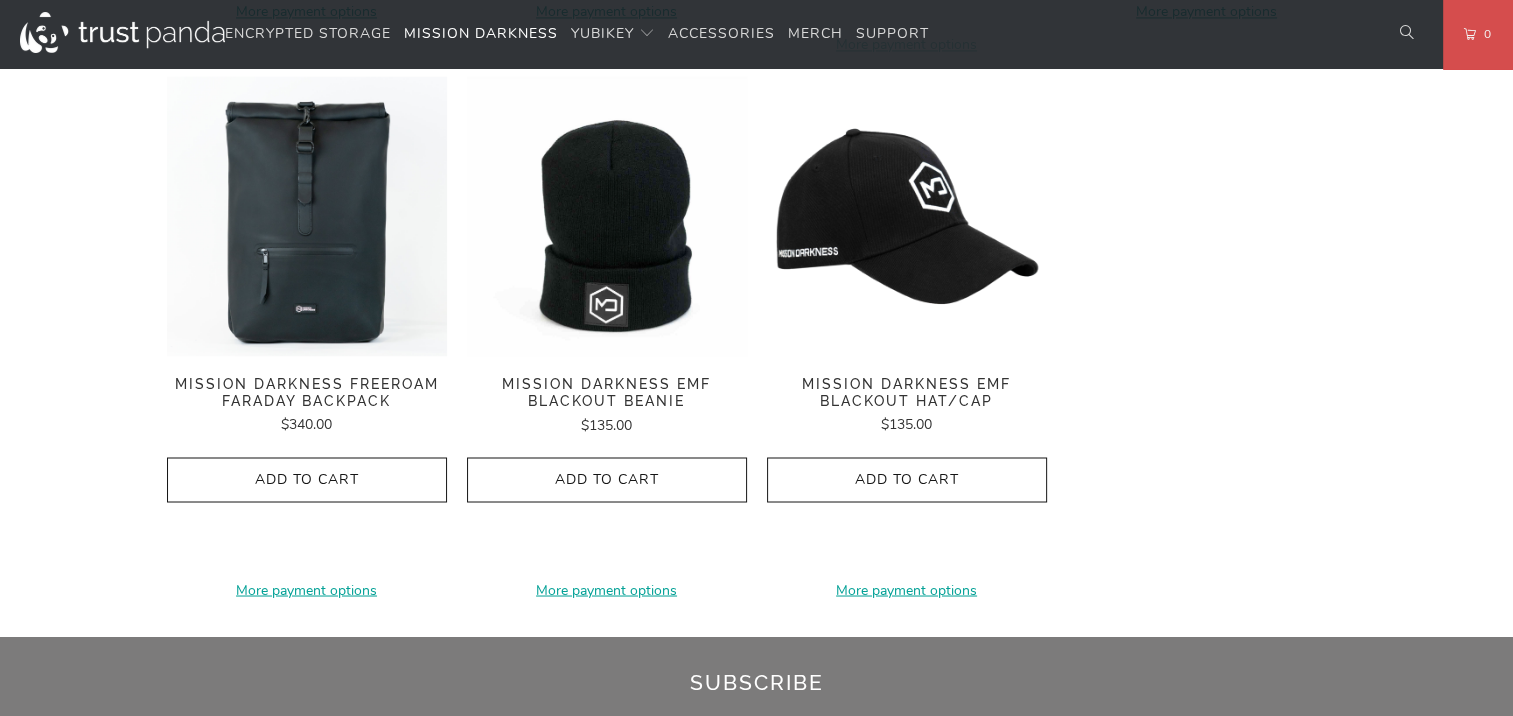 scroll, scrollTop: 3333, scrollLeft: 0, axis: vertical 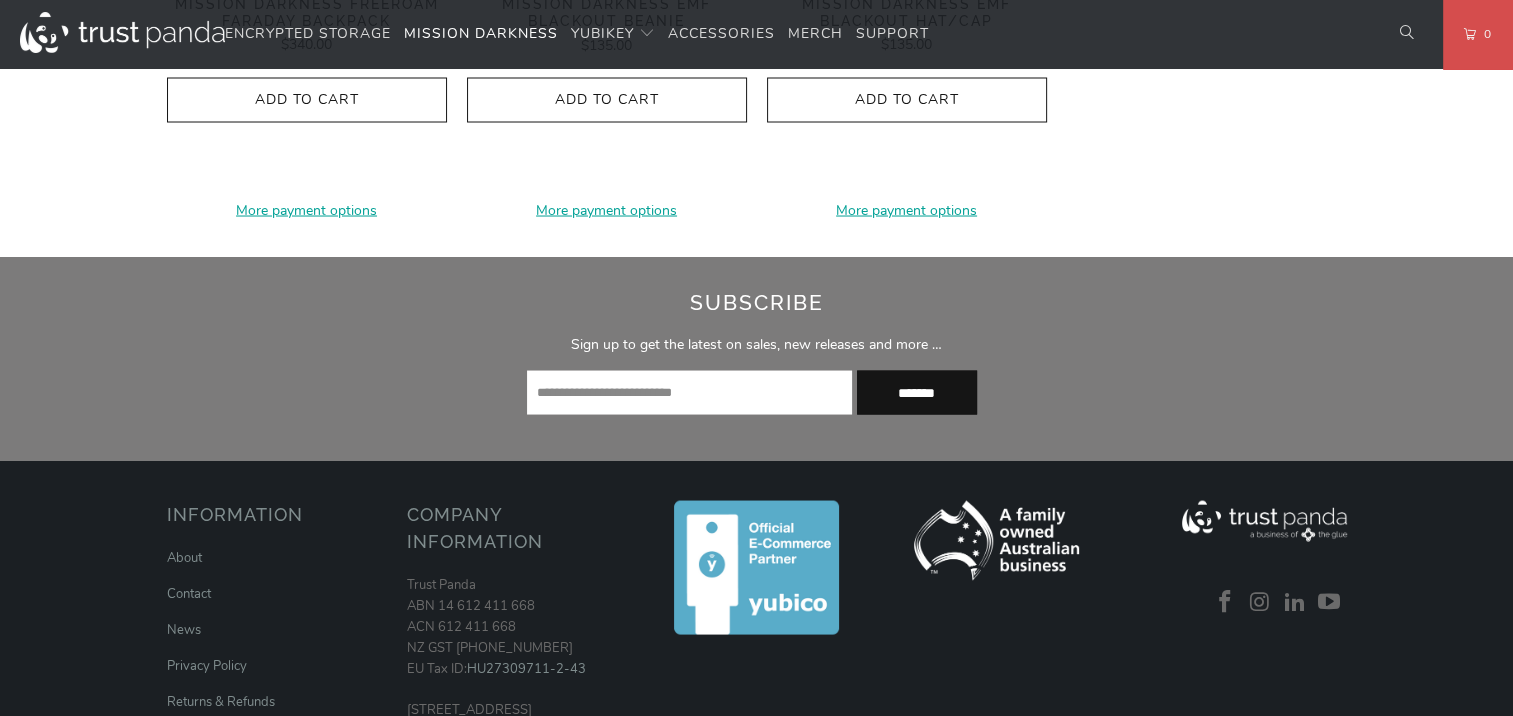 click at bounding box center [689, 392] 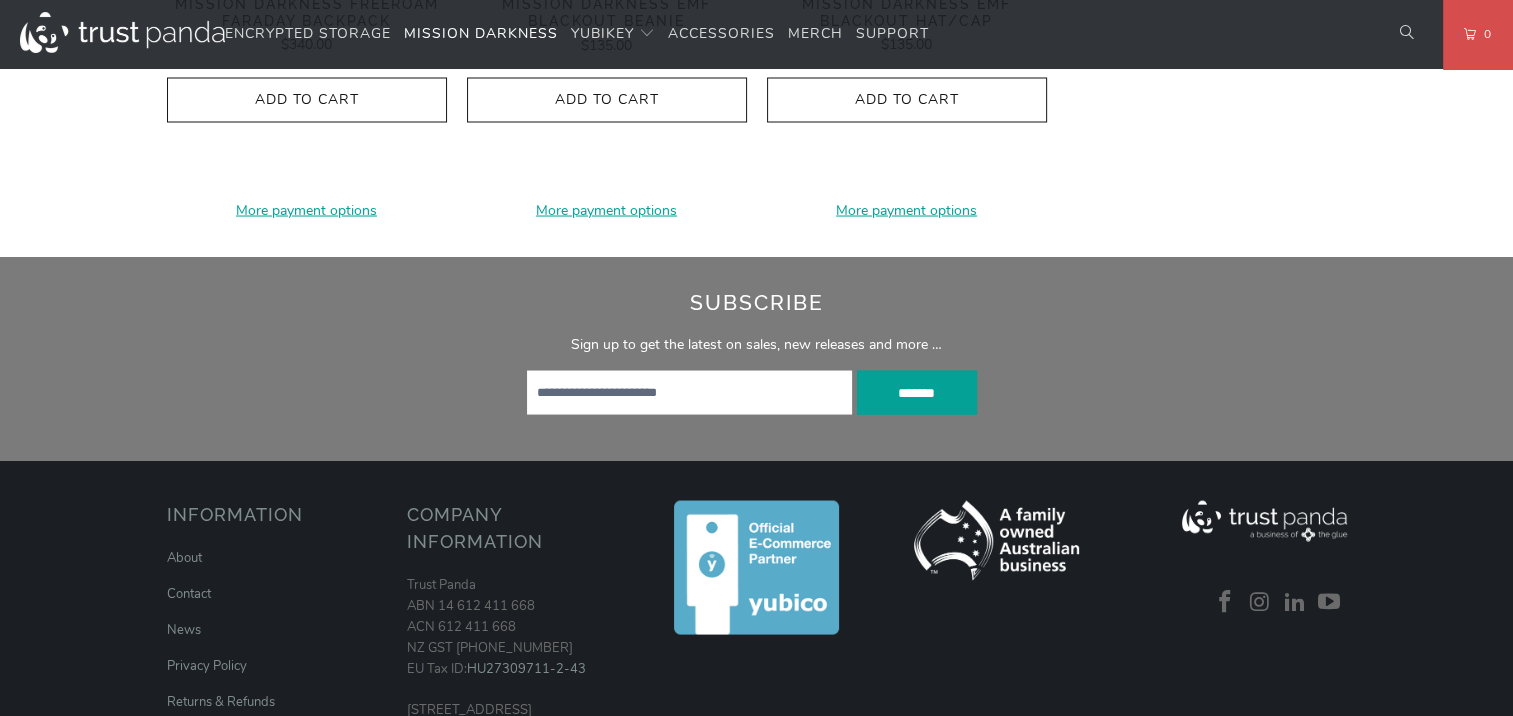 click on "*******" at bounding box center [917, 392] 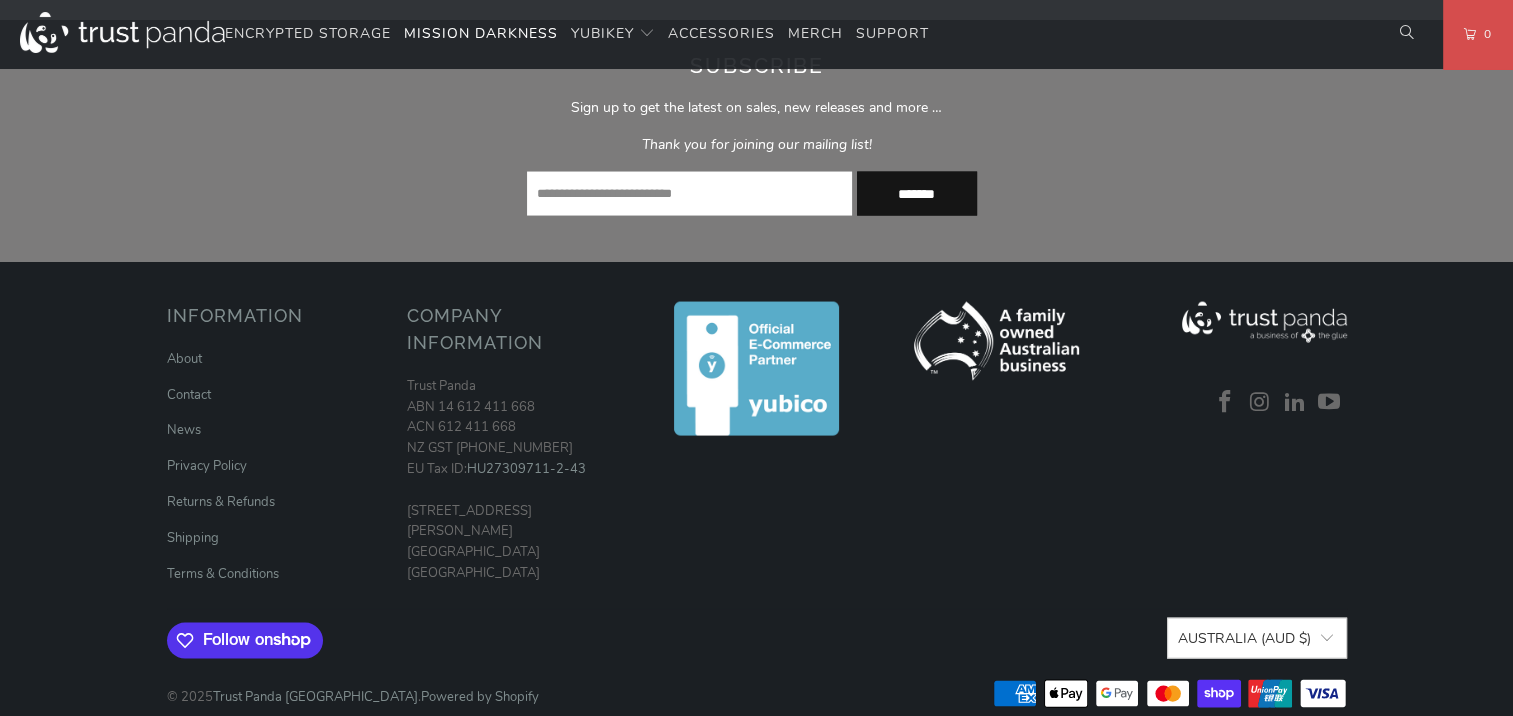 scroll, scrollTop: 3944, scrollLeft: 0, axis: vertical 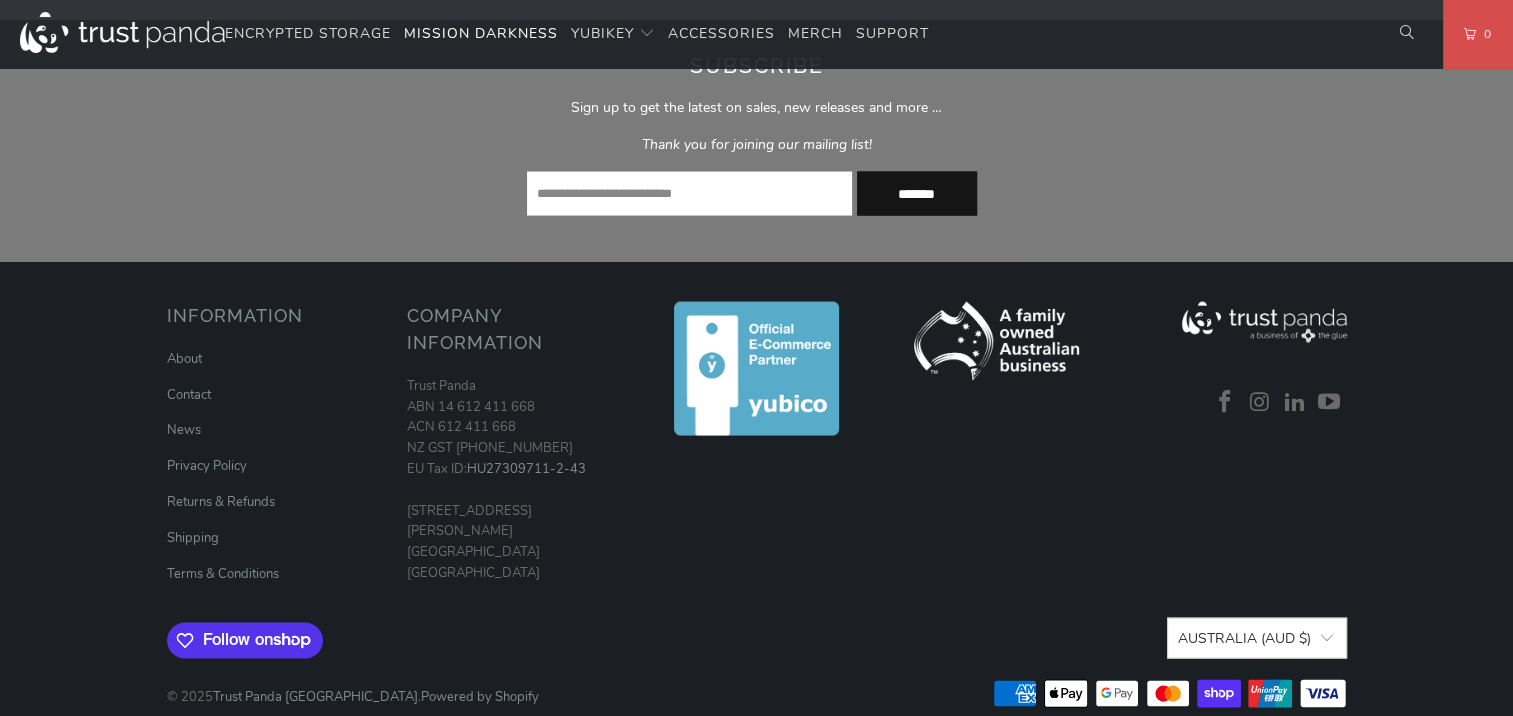 click at bounding box center [689, 194] 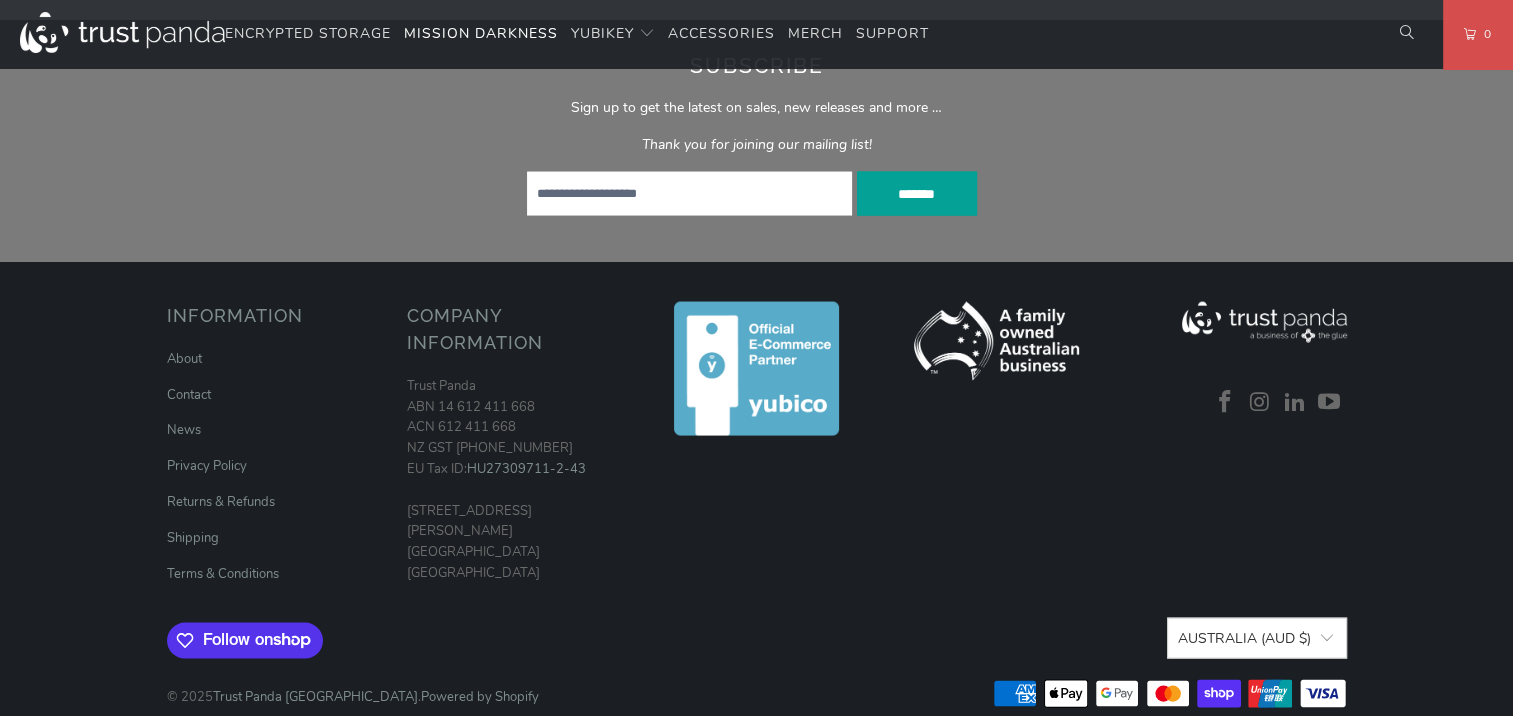 click on "*******" at bounding box center (917, 194) 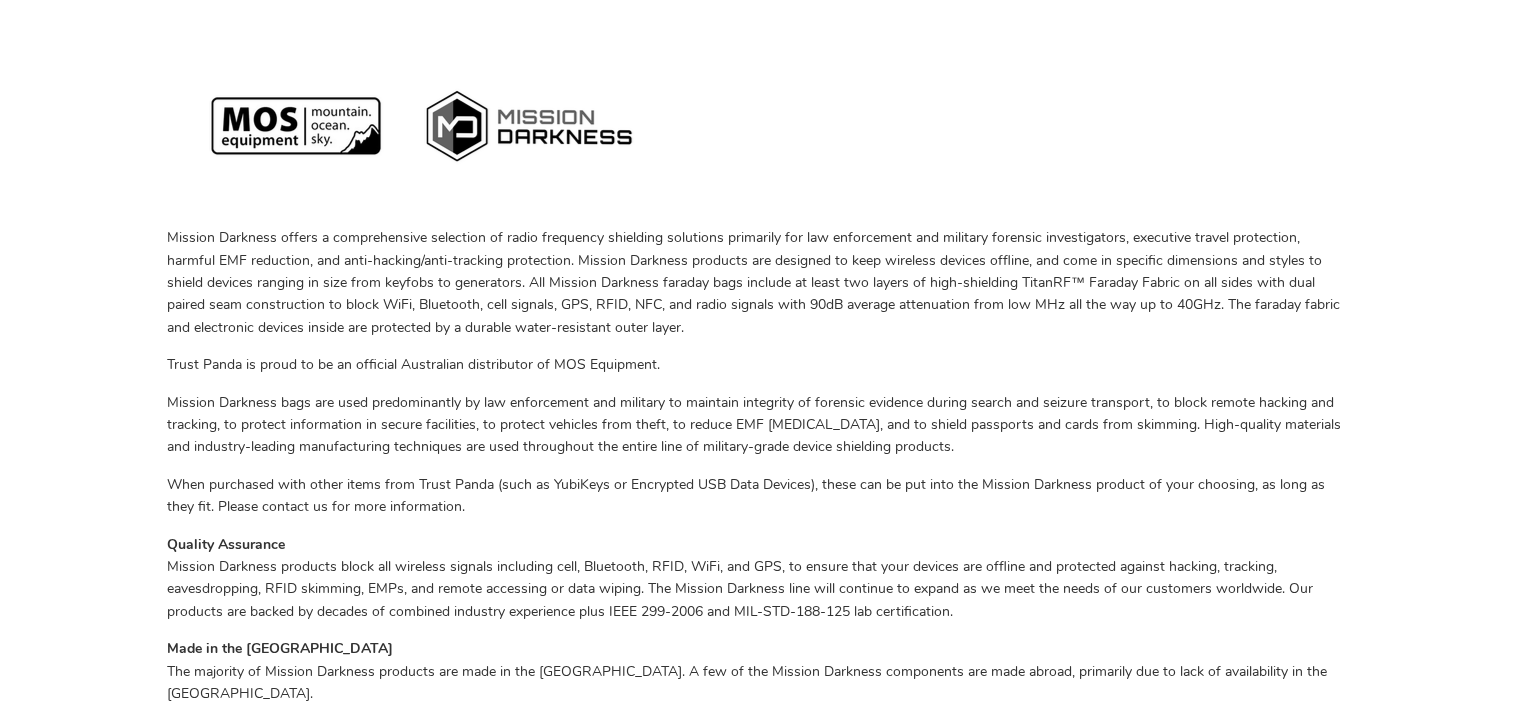 scroll, scrollTop: 944, scrollLeft: 0, axis: vertical 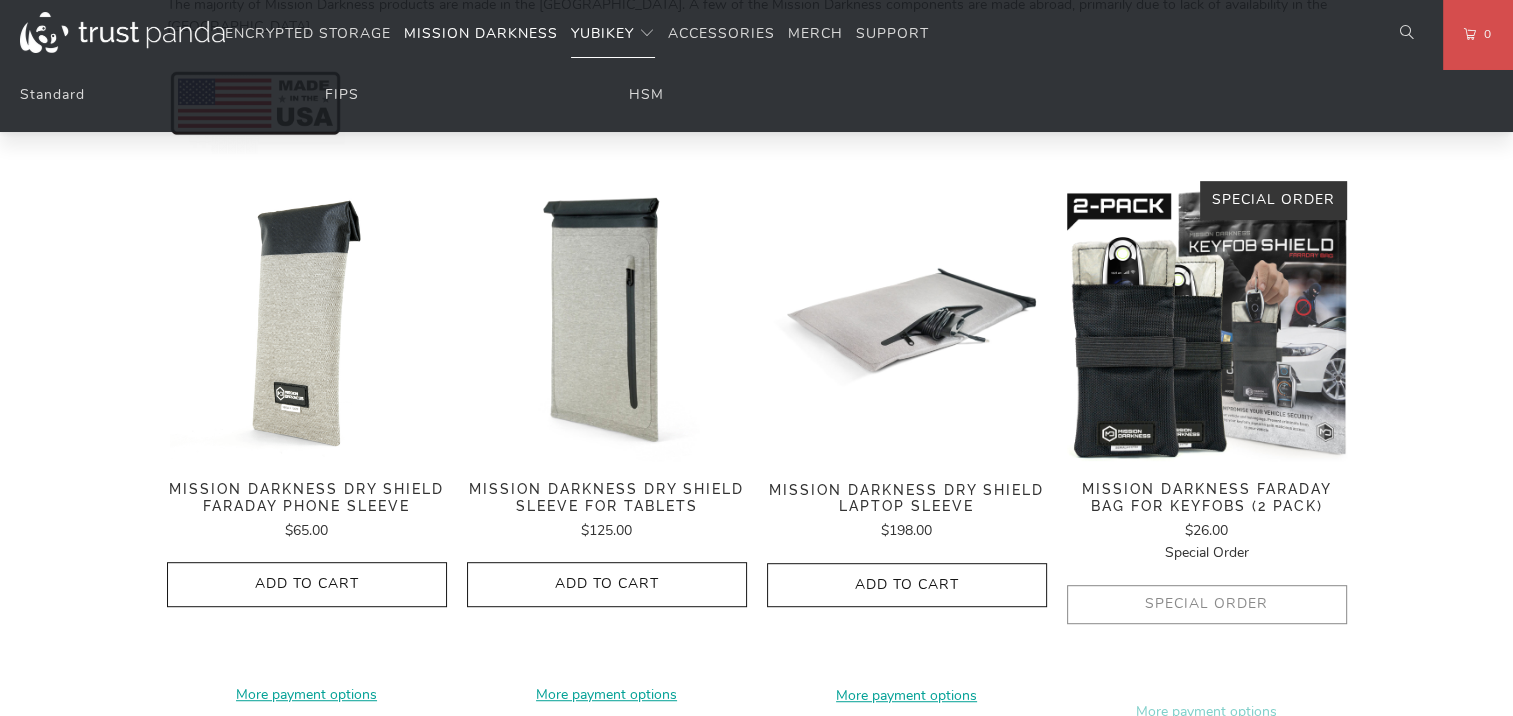 click on "YubiKey" at bounding box center (602, 33) 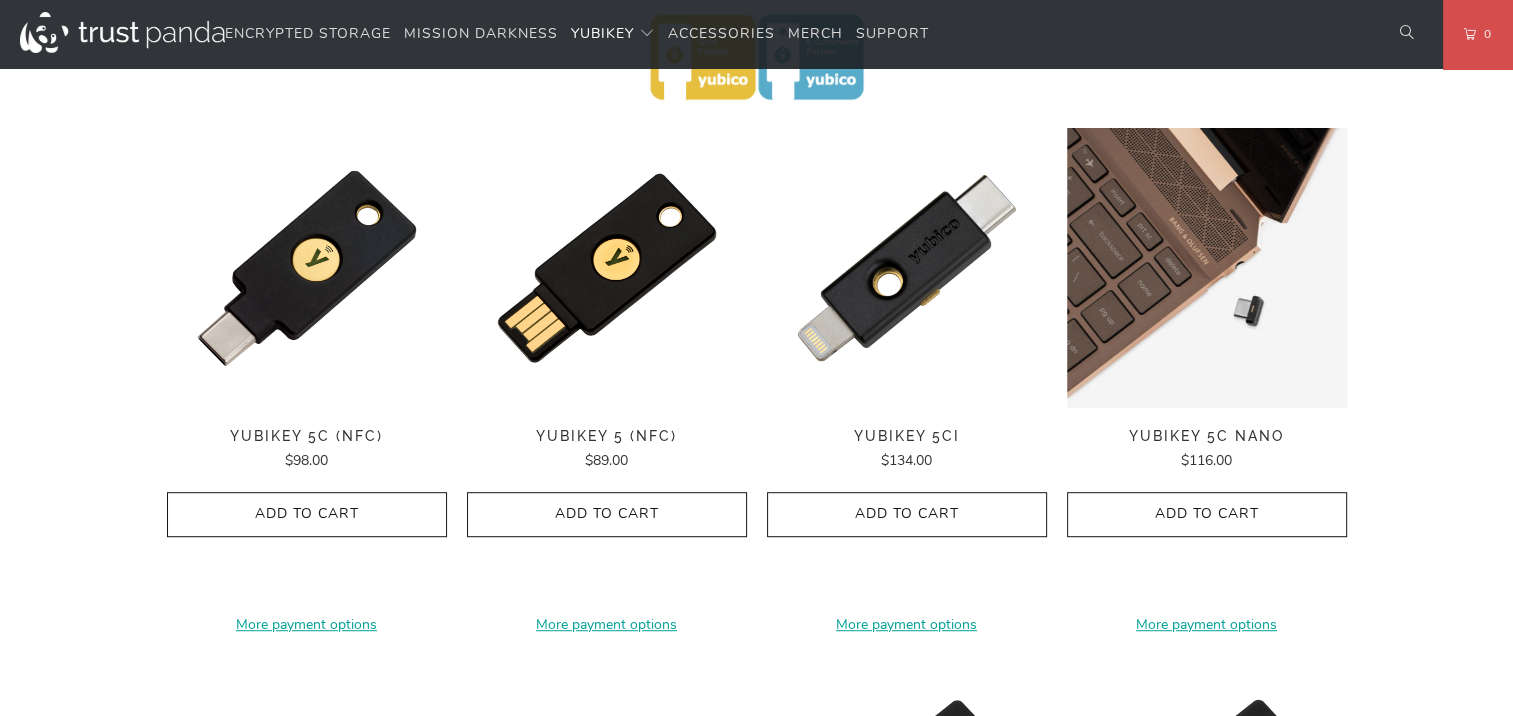 scroll, scrollTop: 666, scrollLeft: 0, axis: vertical 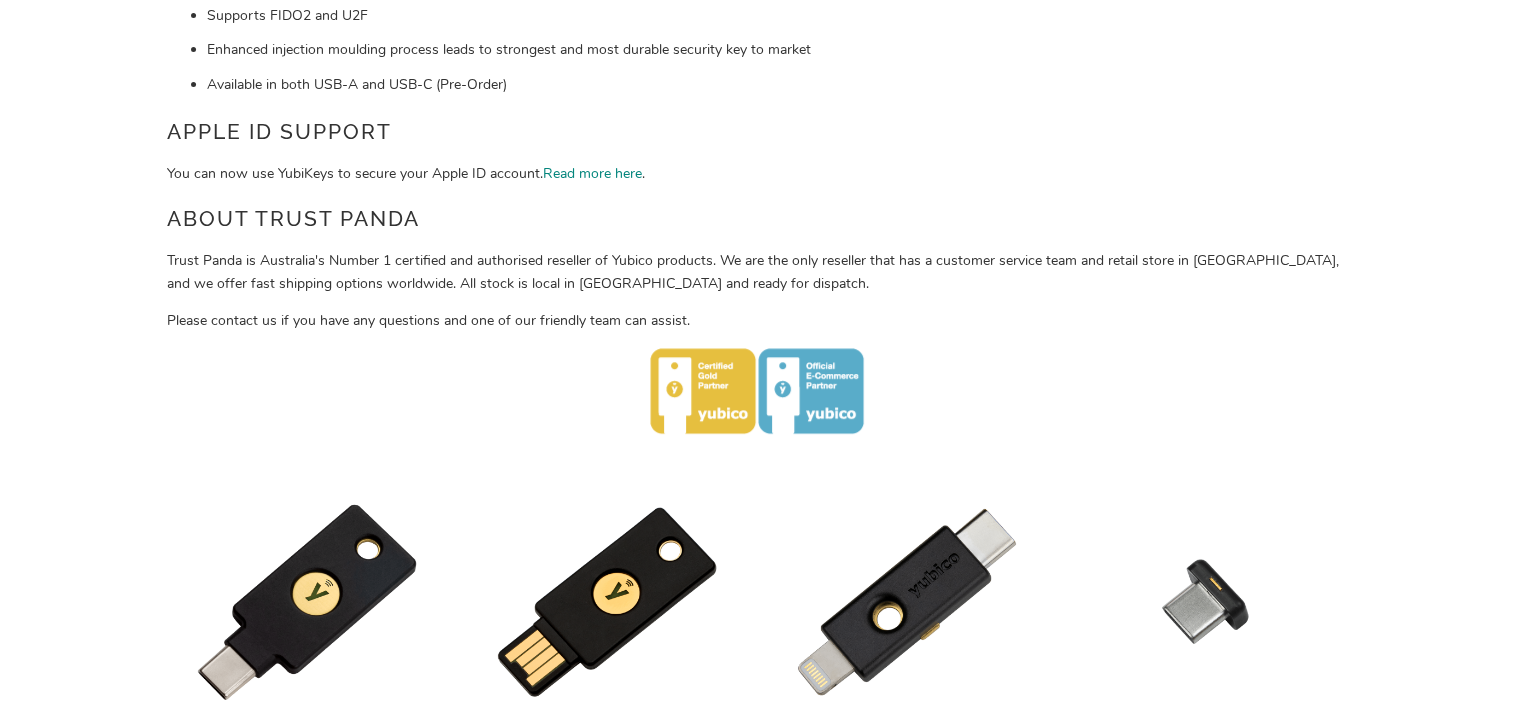 click on "Read more here" at bounding box center [592, 173] 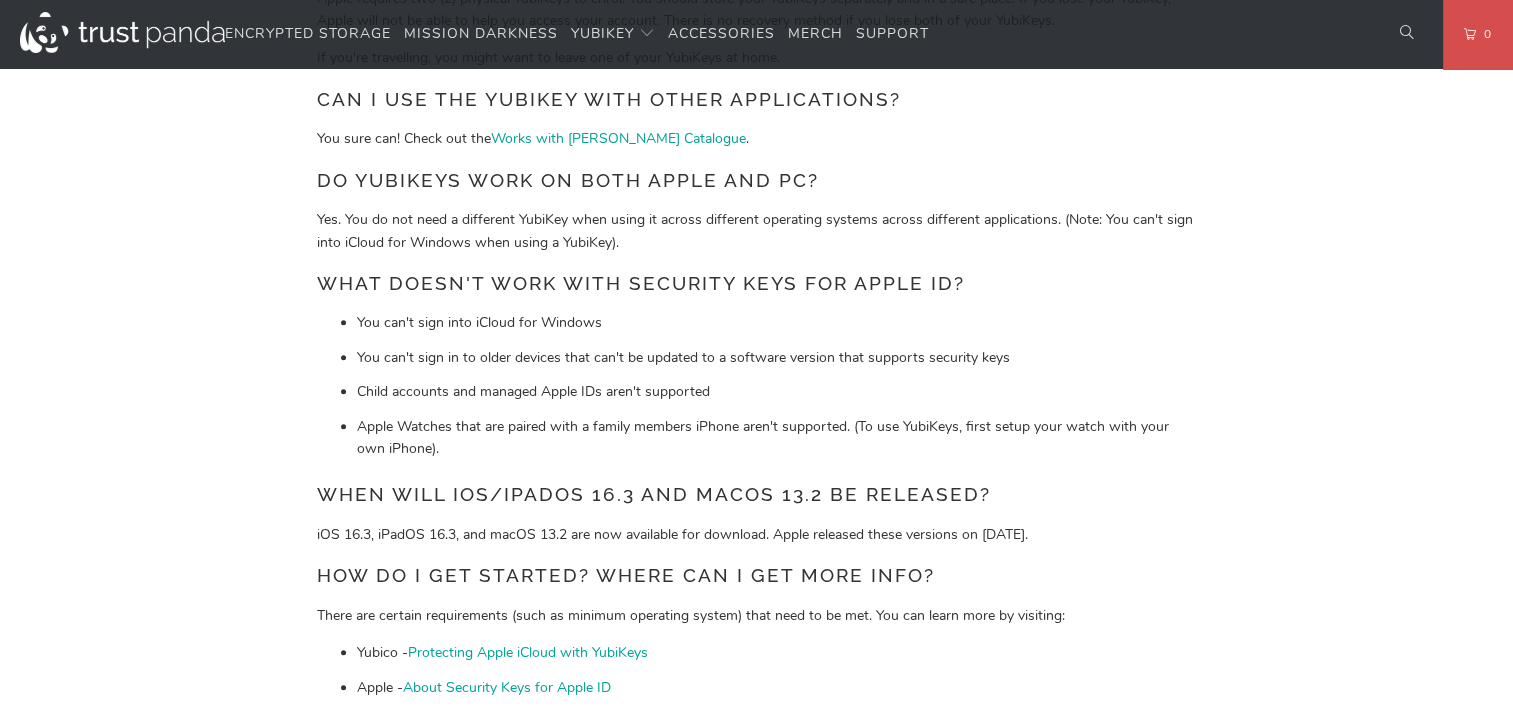 scroll, scrollTop: 1333, scrollLeft: 0, axis: vertical 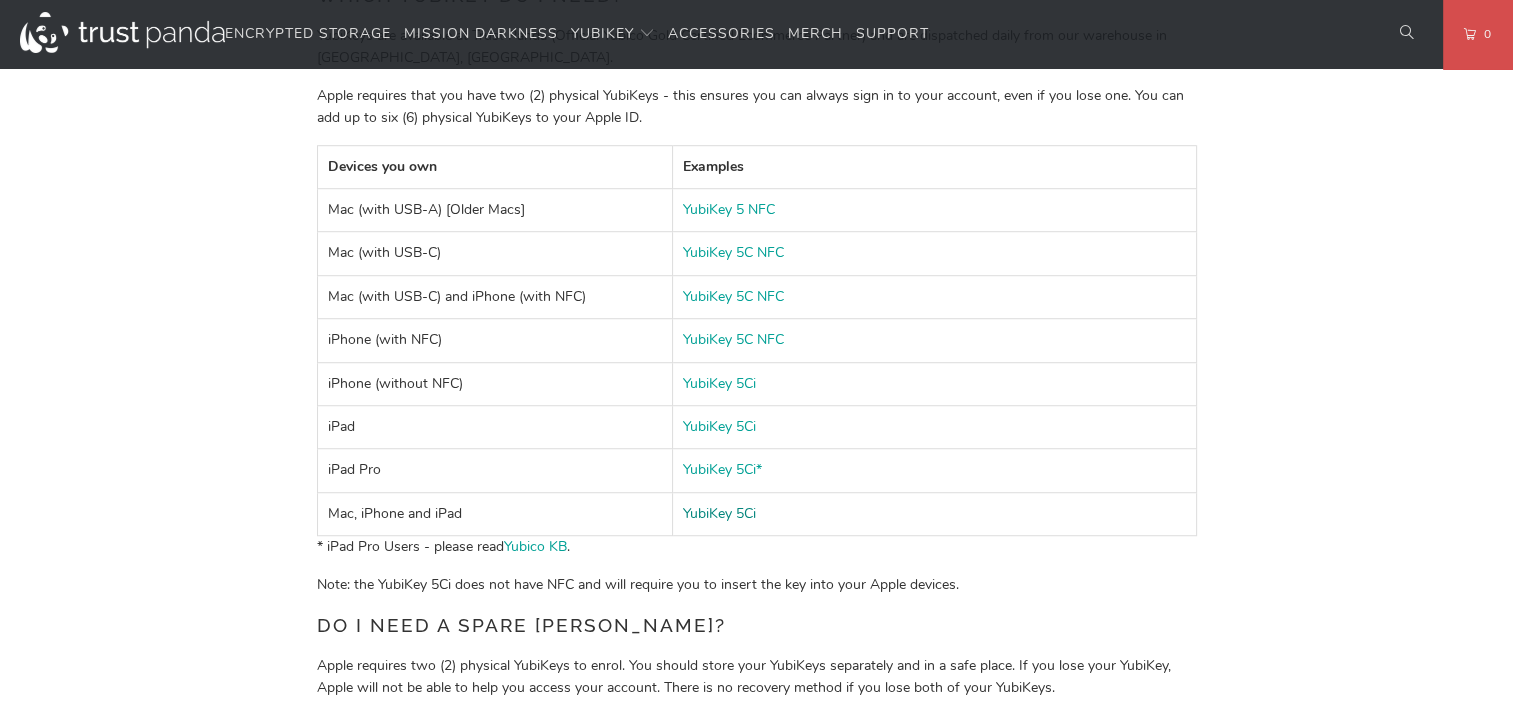 click on "YubiKey 5Ci" at bounding box center [719, 513] 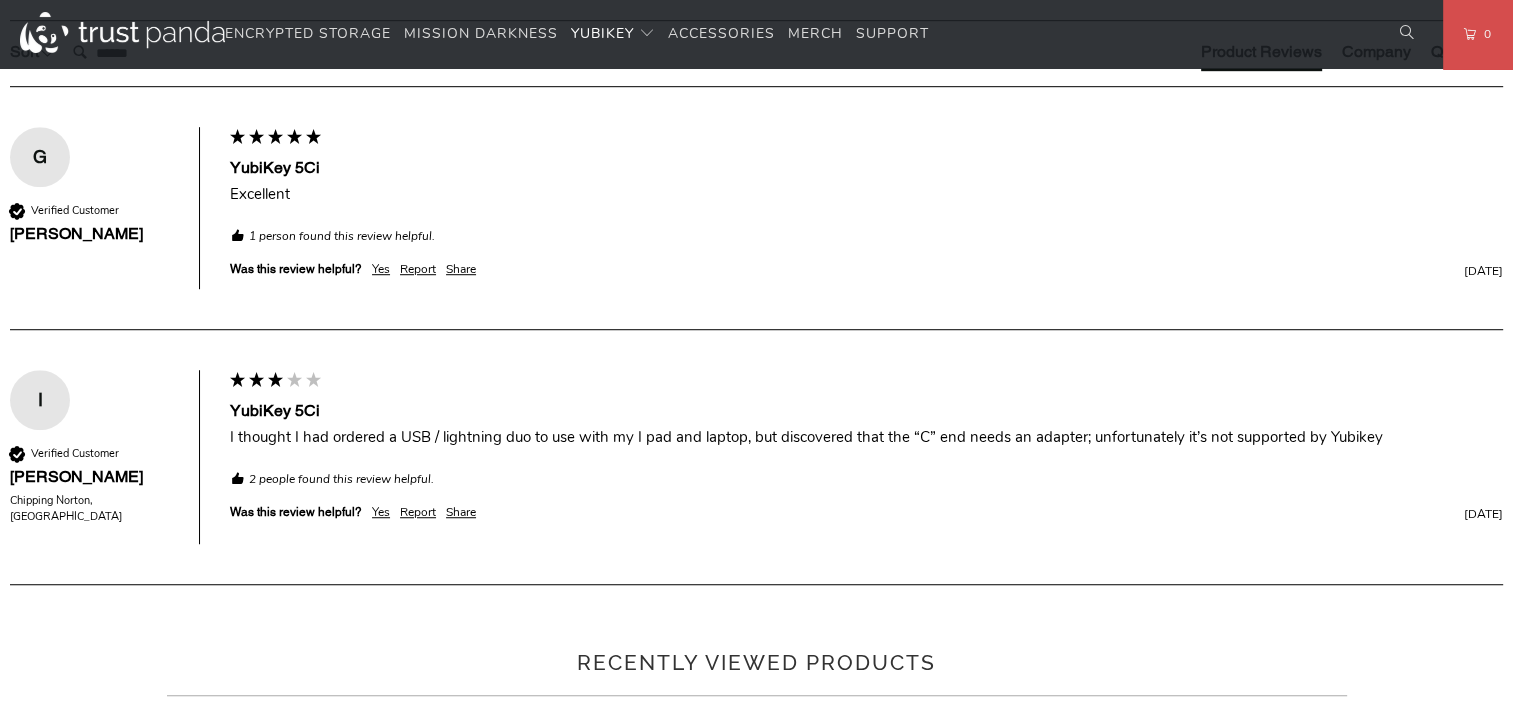 scroll, scrollTop: 1000, scrollLeft: 0, axis: vertical 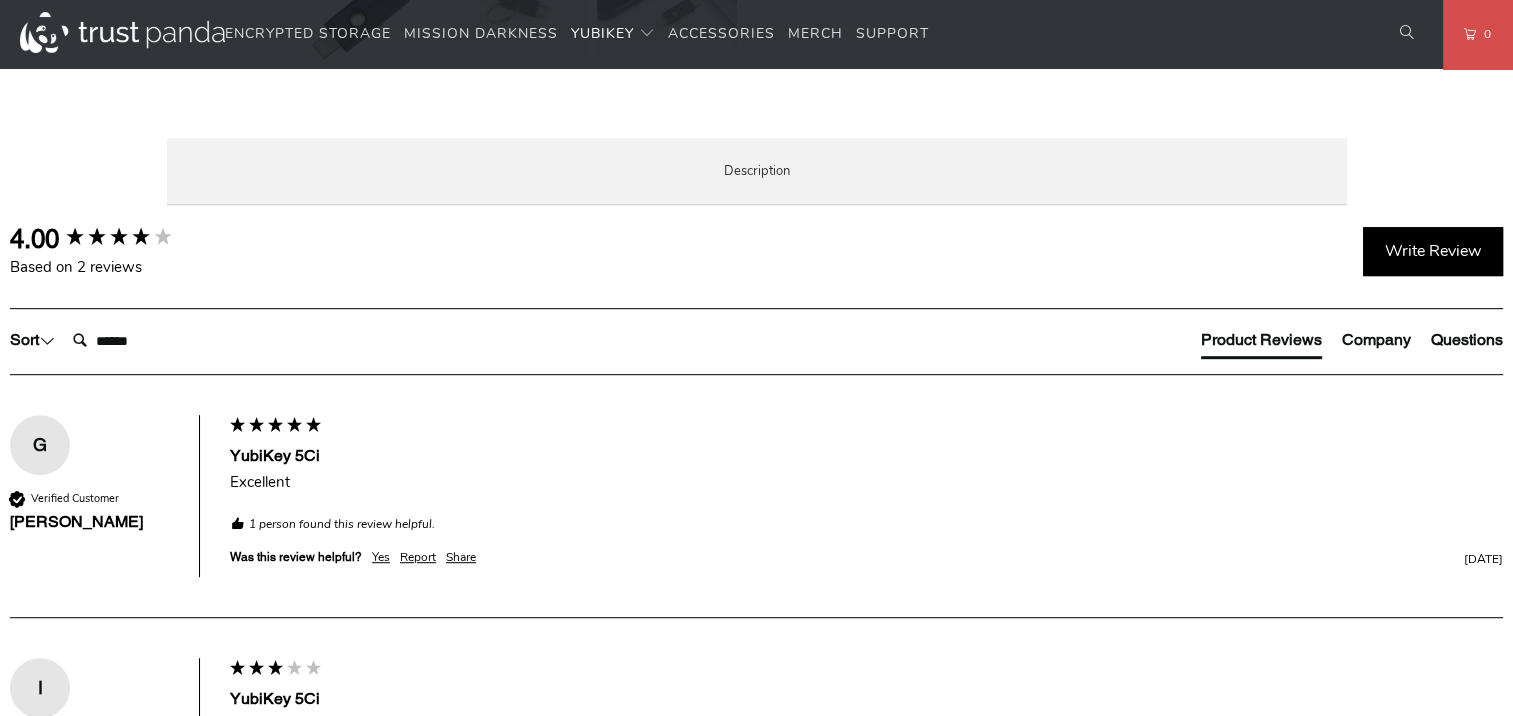 click on "Specifications" at bounding box center (0, 0) 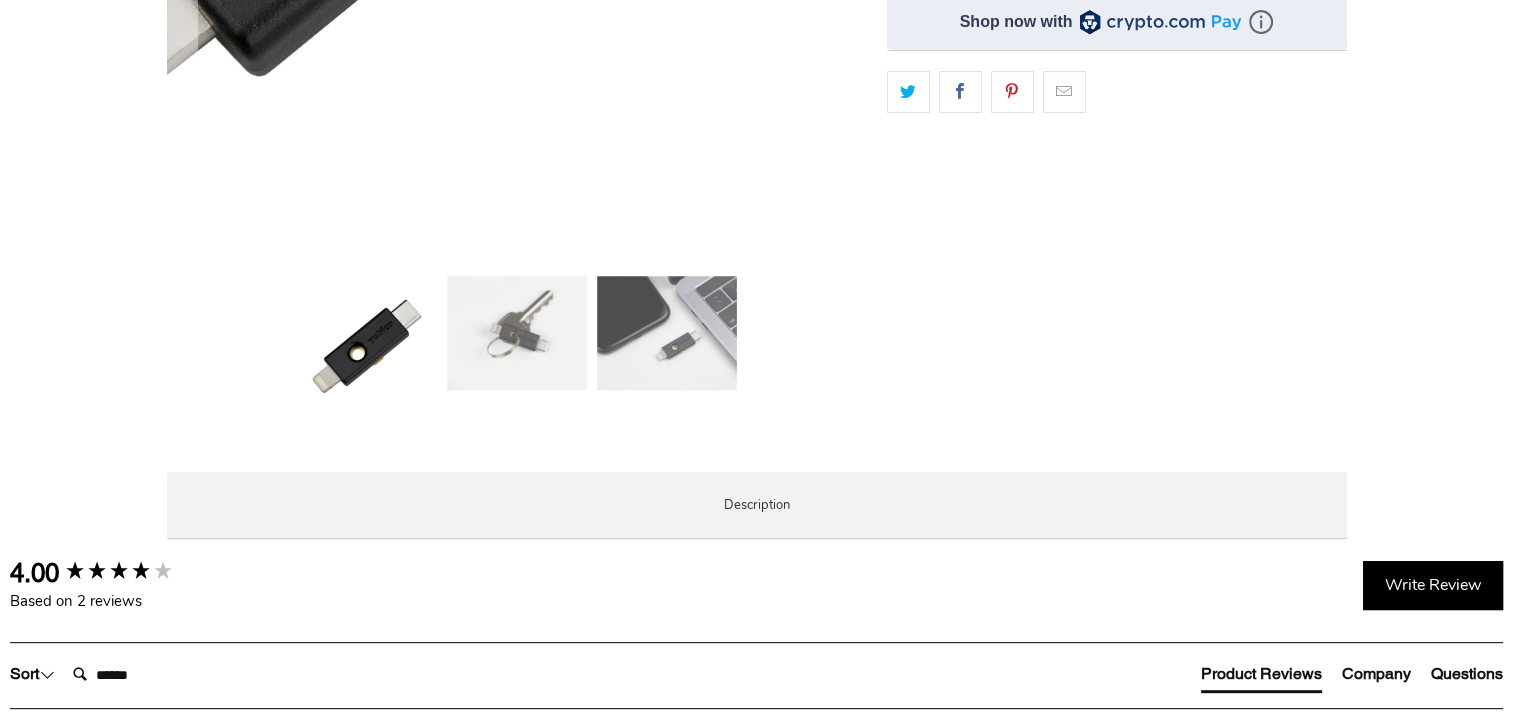 scroll, scrollTop: 1000, scrollLeft: 0, axis: vertical 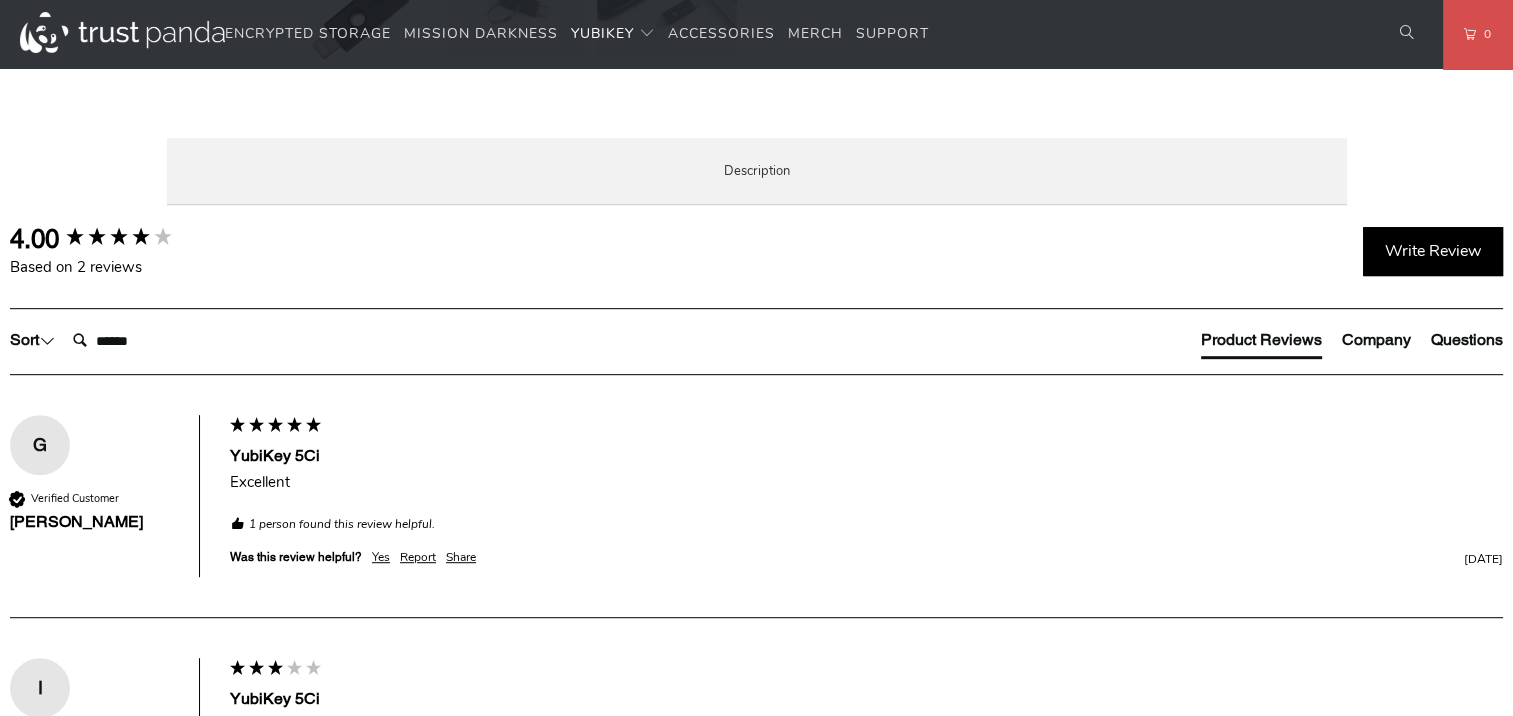 click on "Local Service & Support" at bounding box center (0, 0) 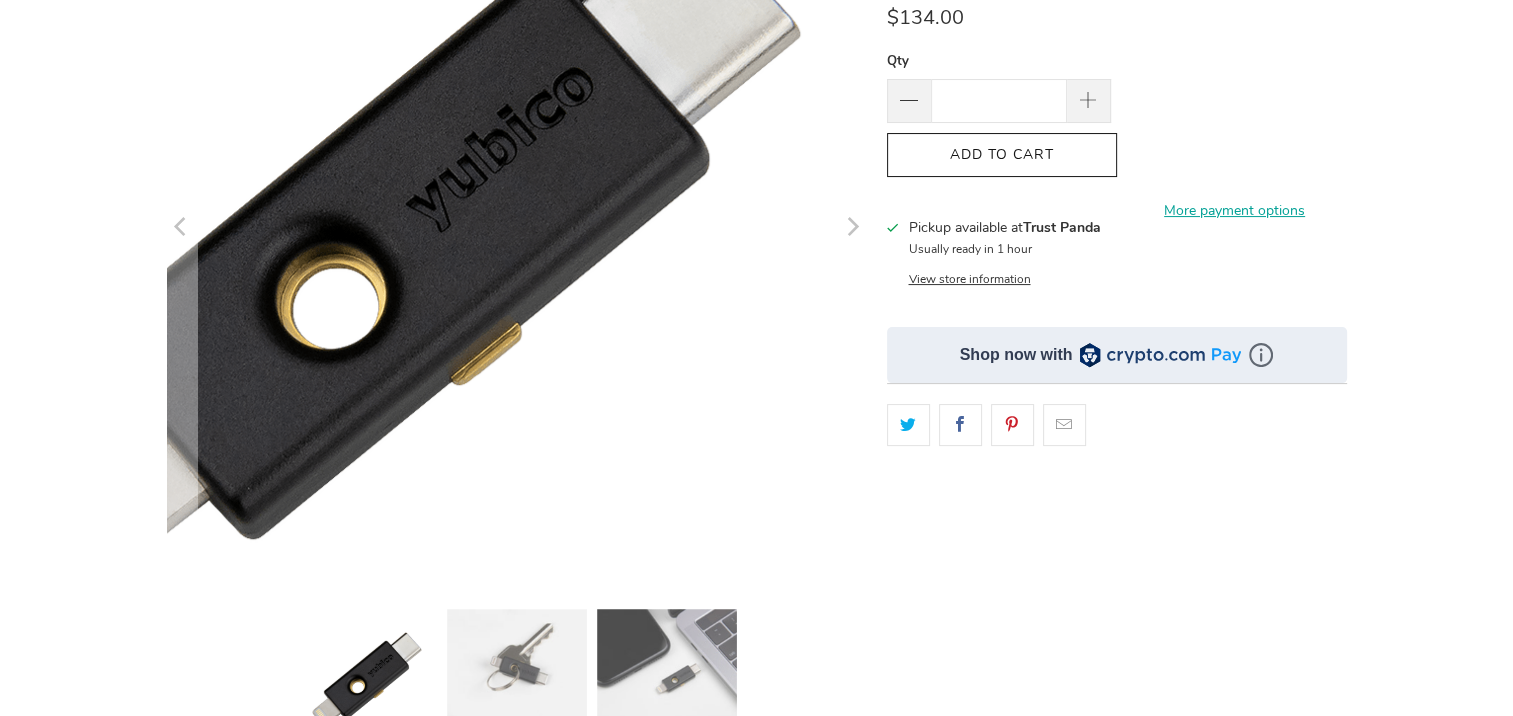 scroll, scrollTop: 0, scrollLeft: 0, axis: both 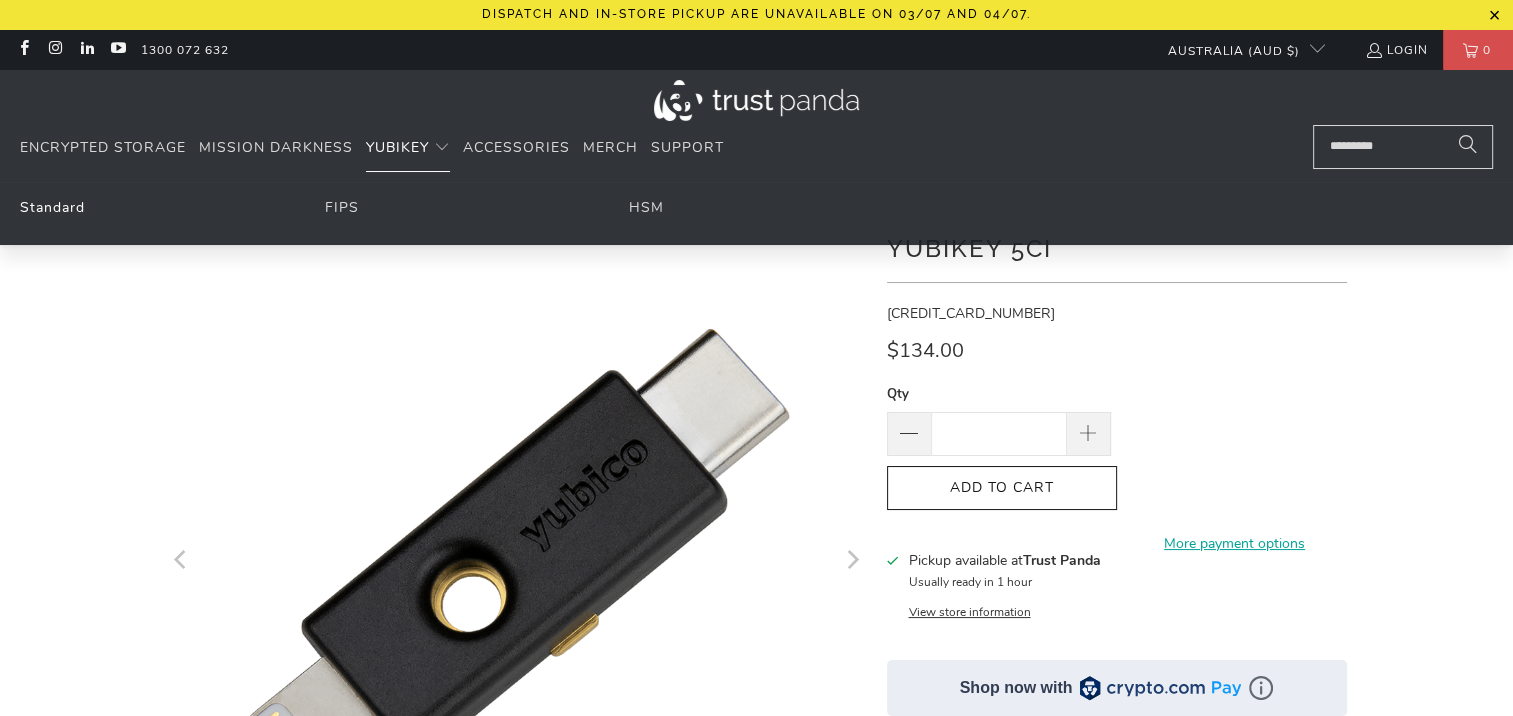 click on "Standard" at bounding box center (52, 207) 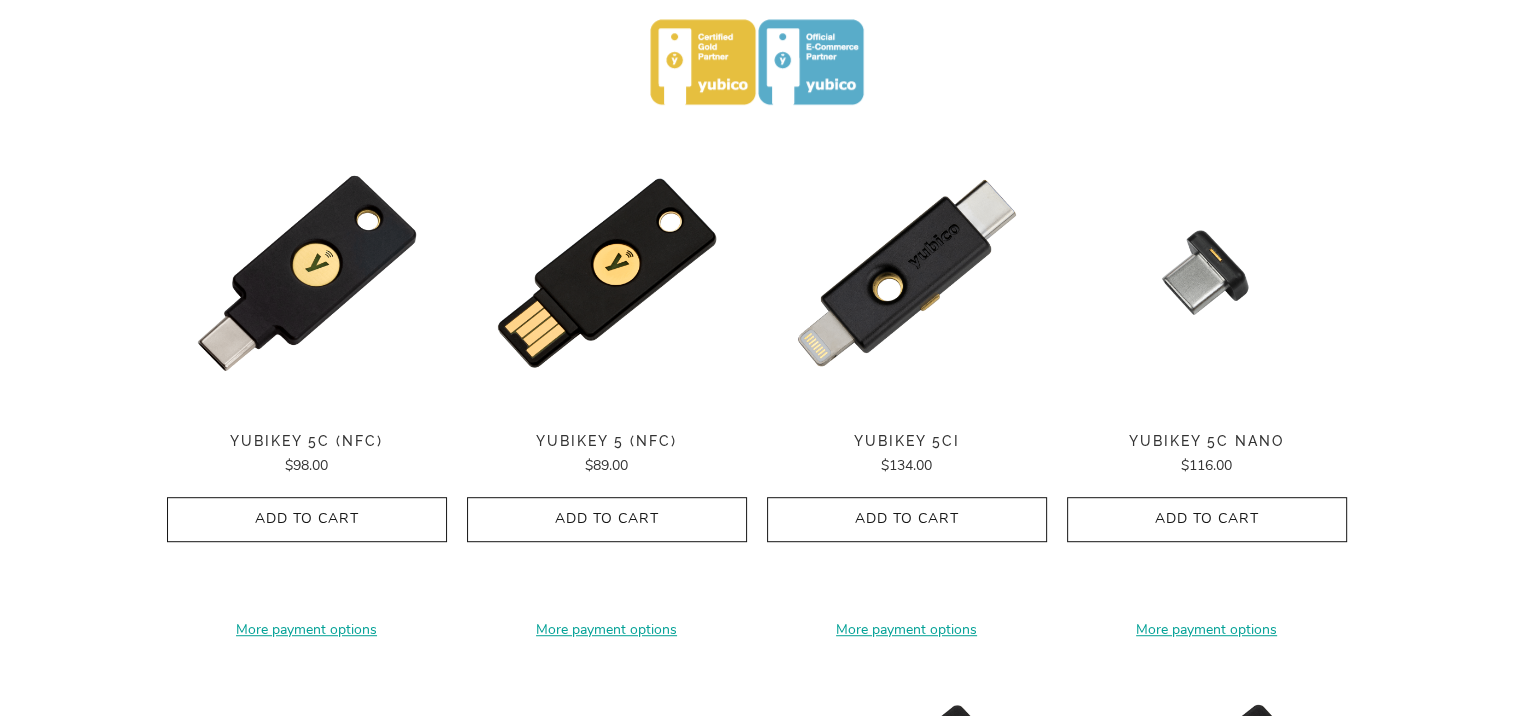 scroll, scrollTop: 1000, scrollLeft: 0, axis: vertical 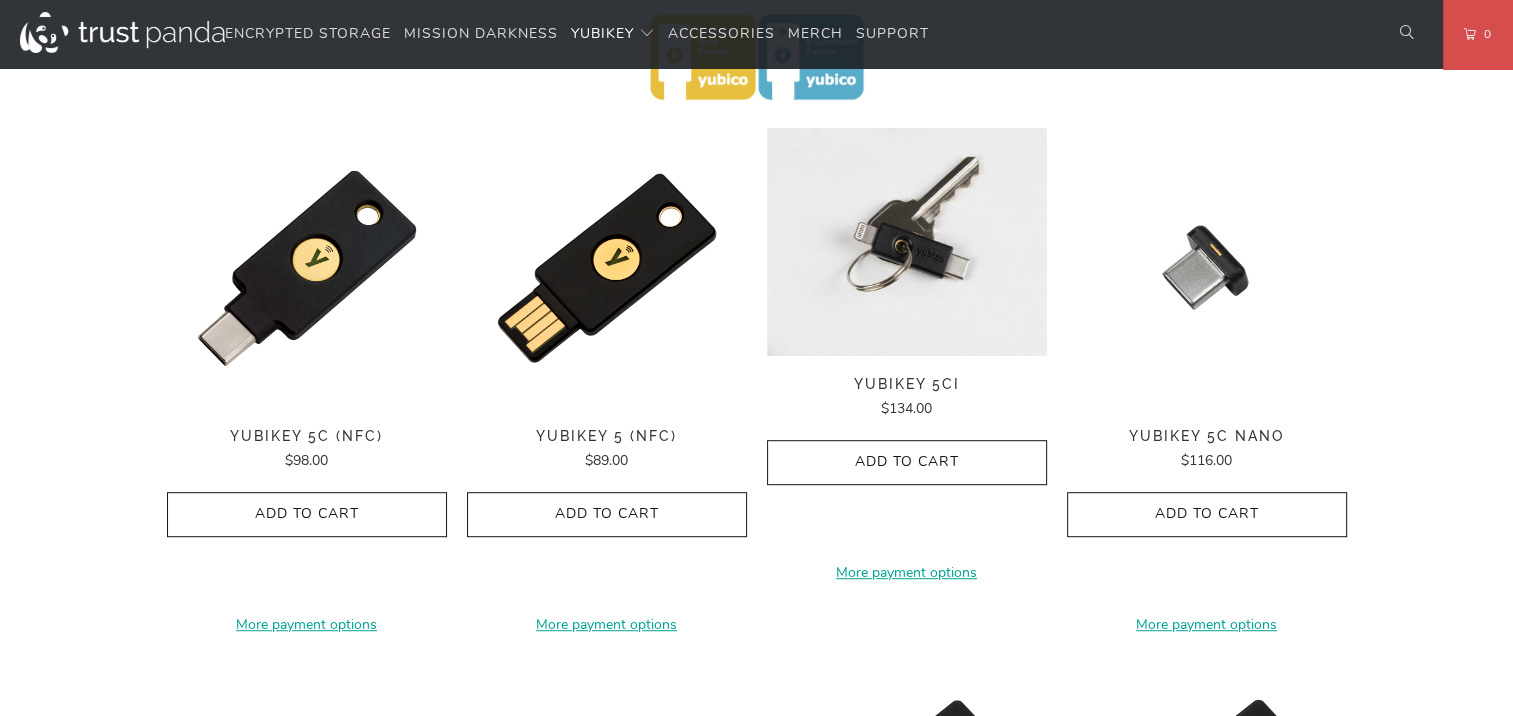 click at bounding box center [907, 242] 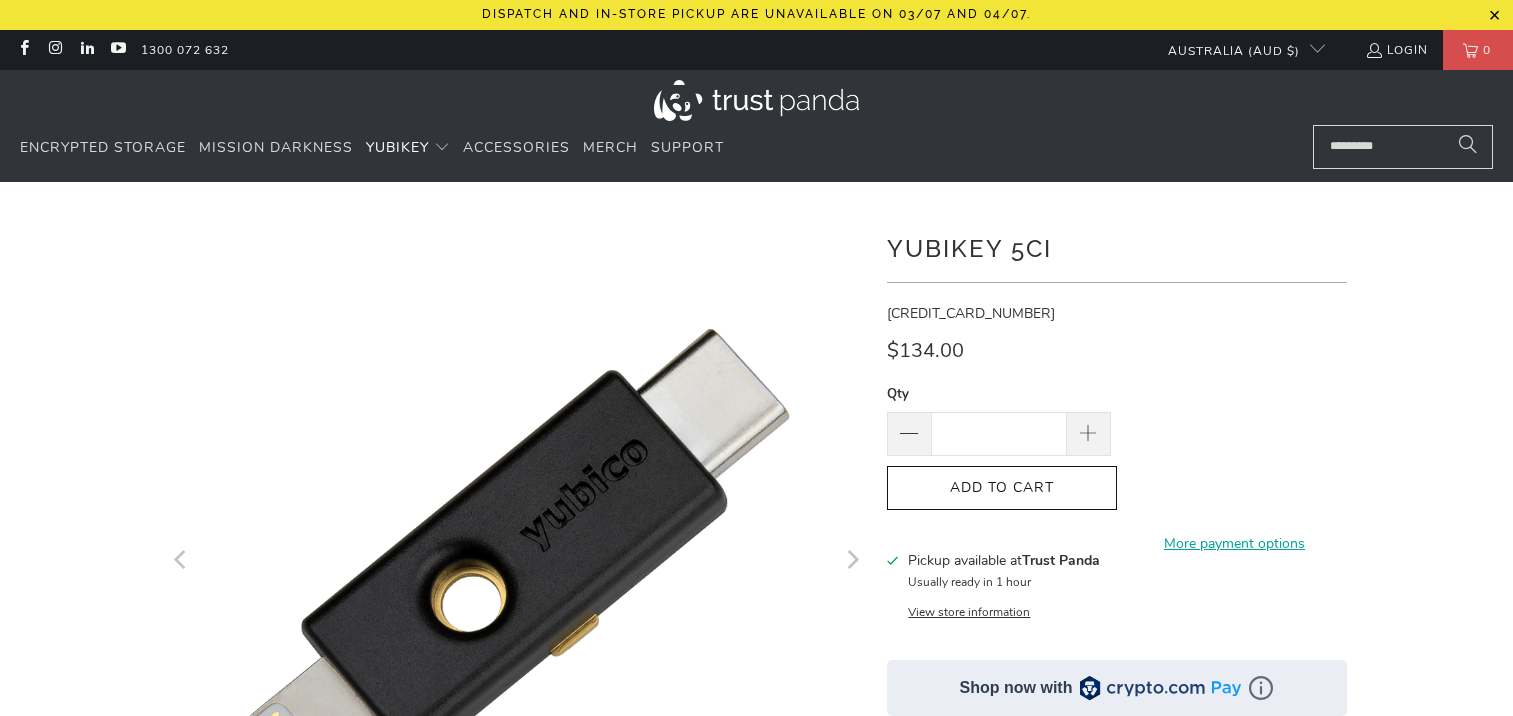 scroll, scrollTop: 0, scrollLeft: 0, axis: both 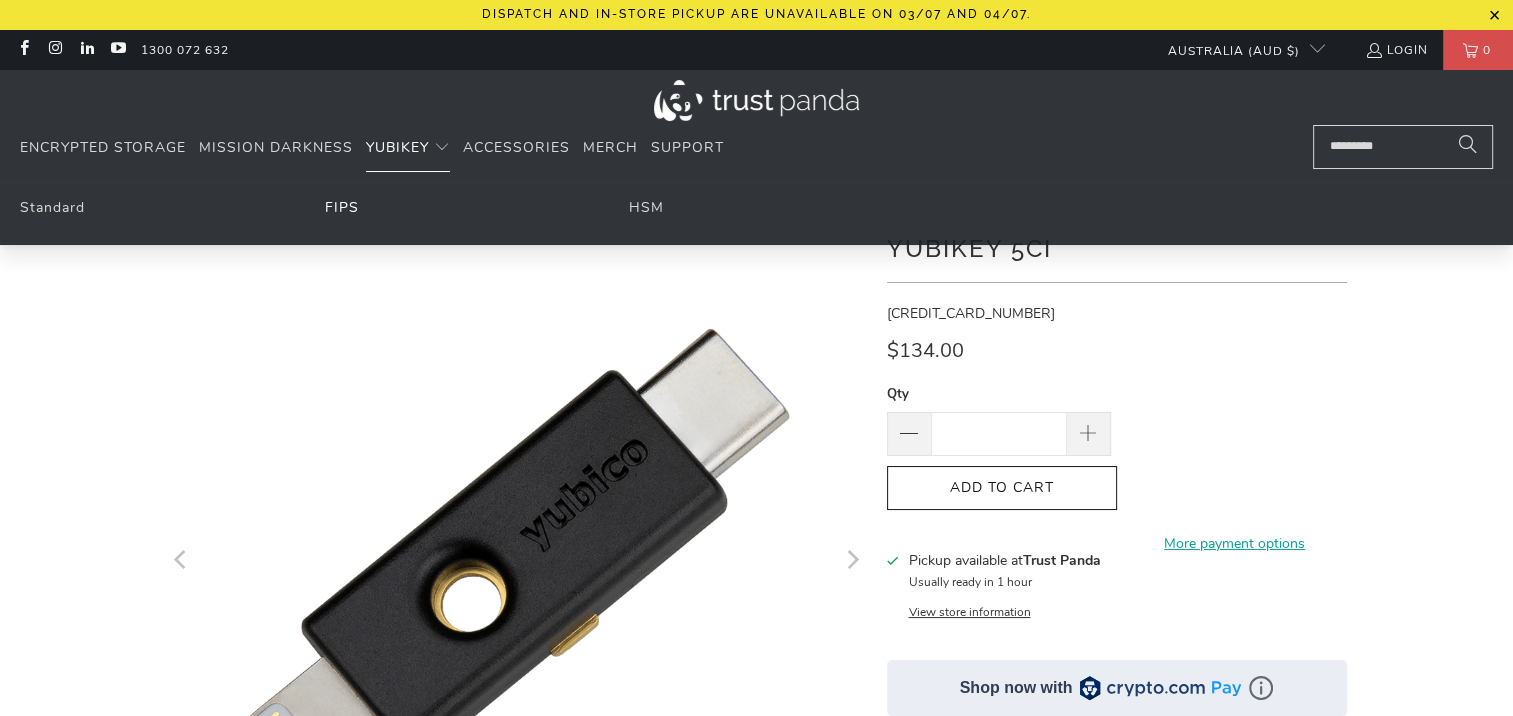 click on "FIPS" at bounding box center [342, 207] 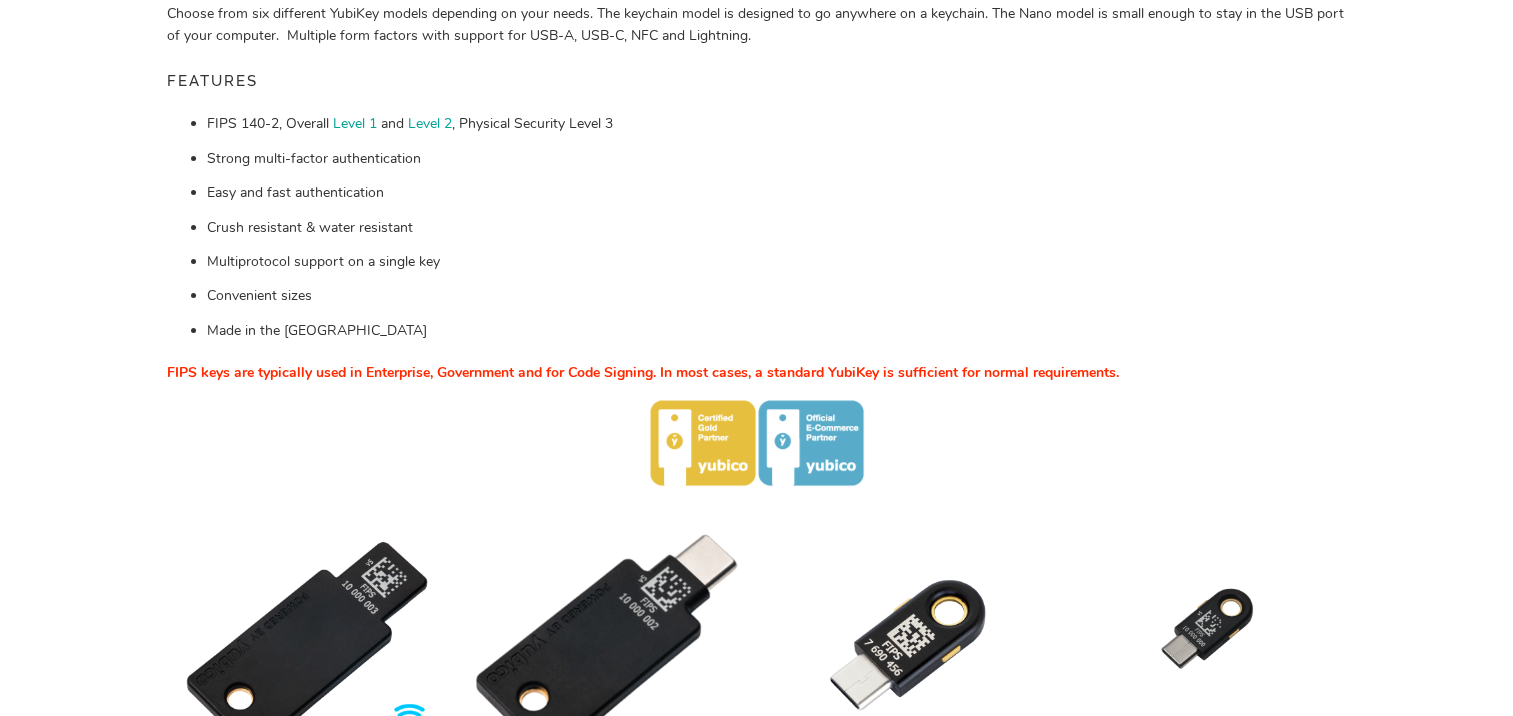 scroll, scrollTop: 0, scrollLeft: 0, axis: both 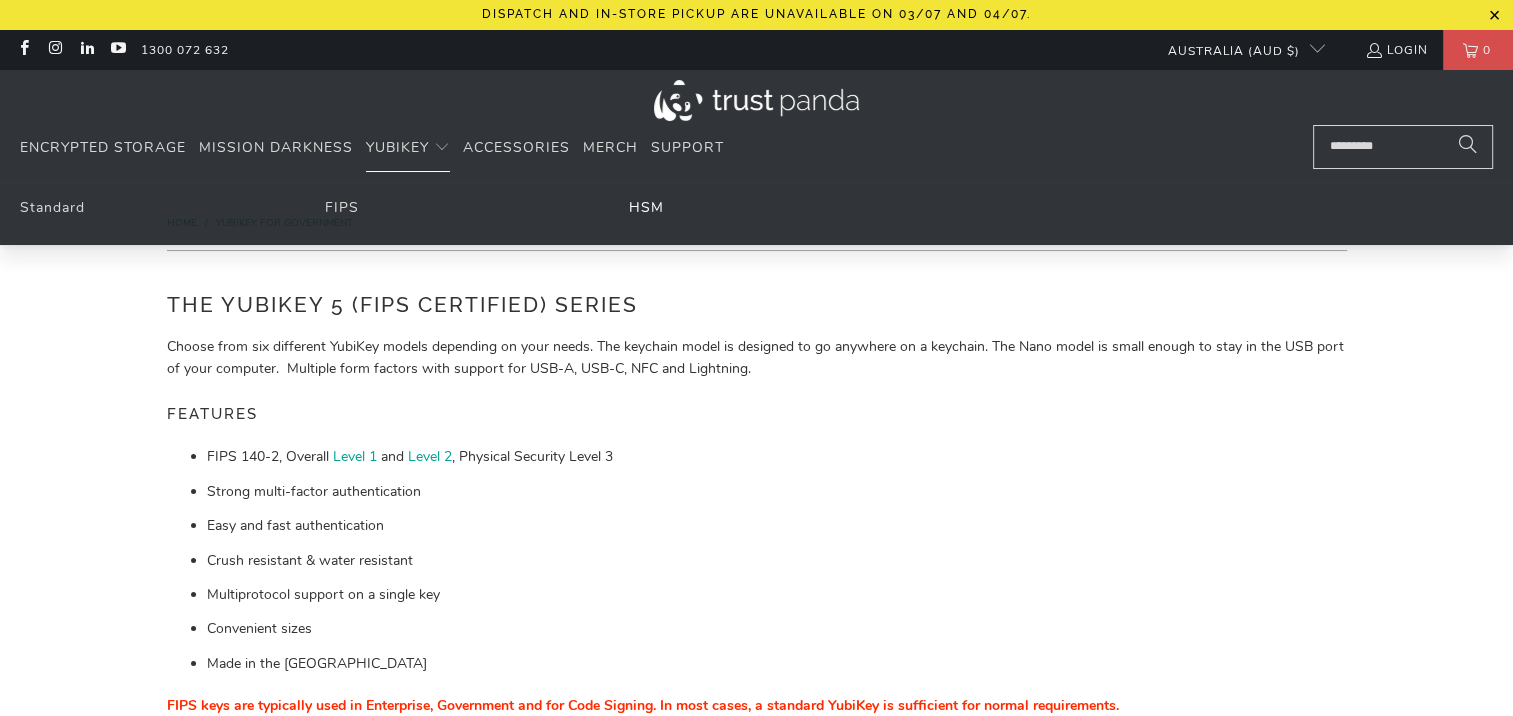 click on "HSM" at bounding box center [646, 207] 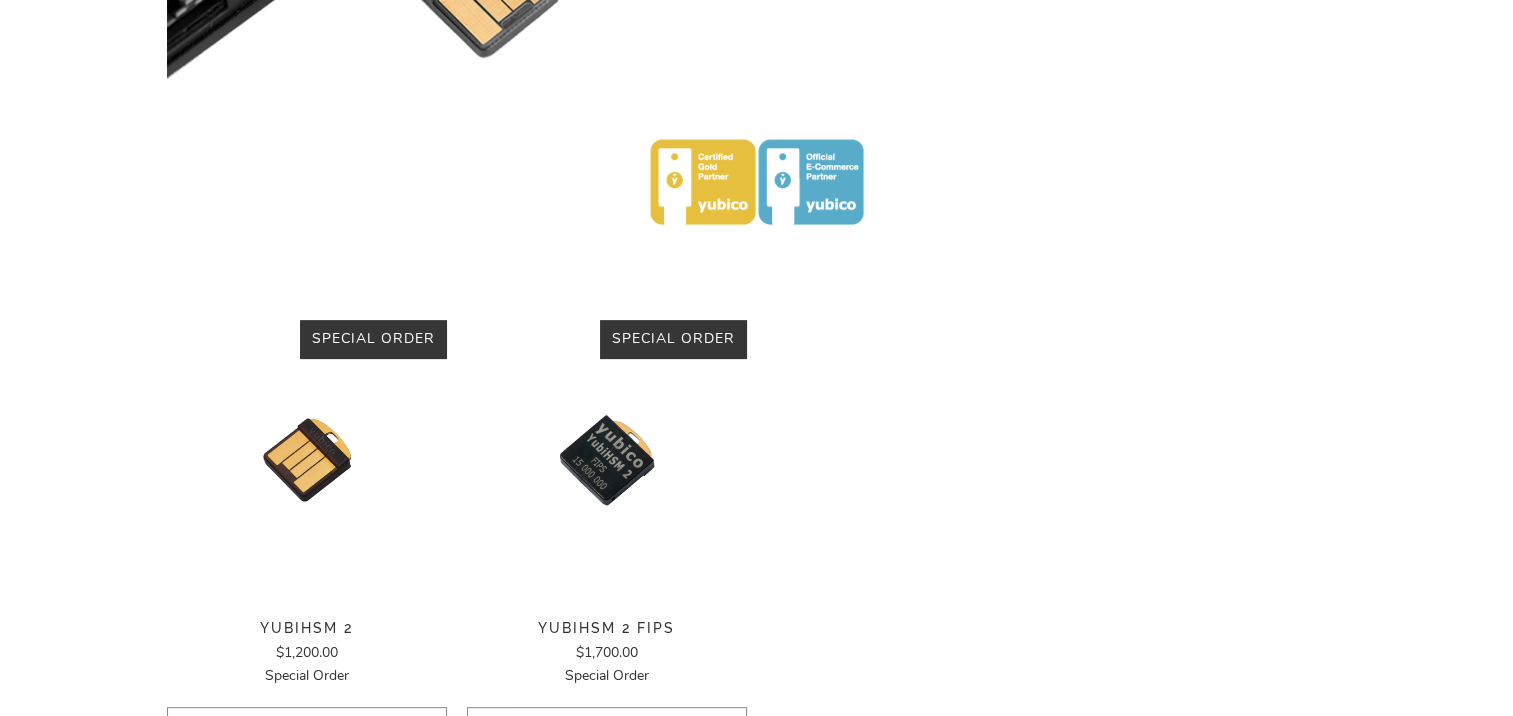 scroll, scrollTop: 1000, scrollLeft: 0, axis: vertical 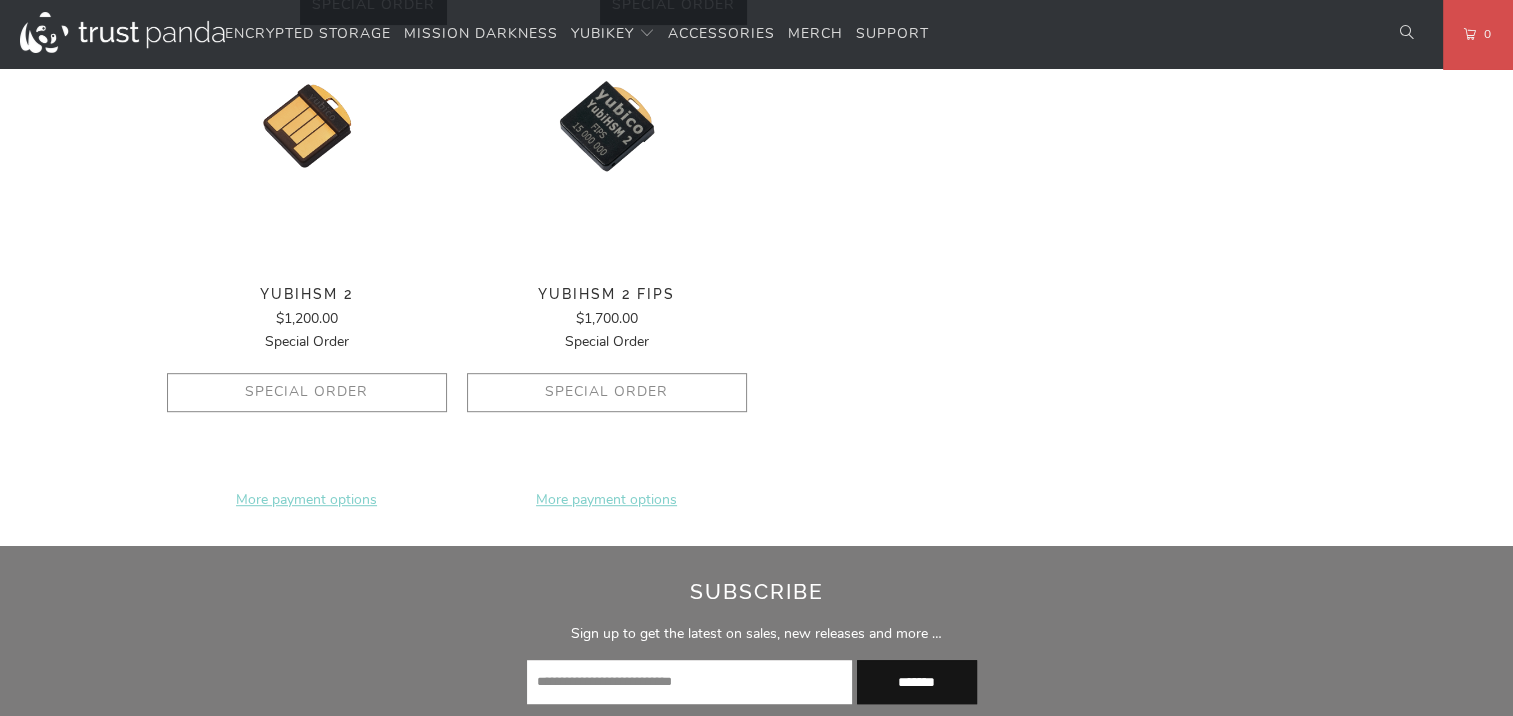 click on "Special Order
More payment options    This item is a recurring or deferred purchase. By continuing, I agree to the  cancellation policy  and authorize you to charge my payment method at the prices, frequency and dates listed on this page until my order is fulfilled or I cancel, if permitted." 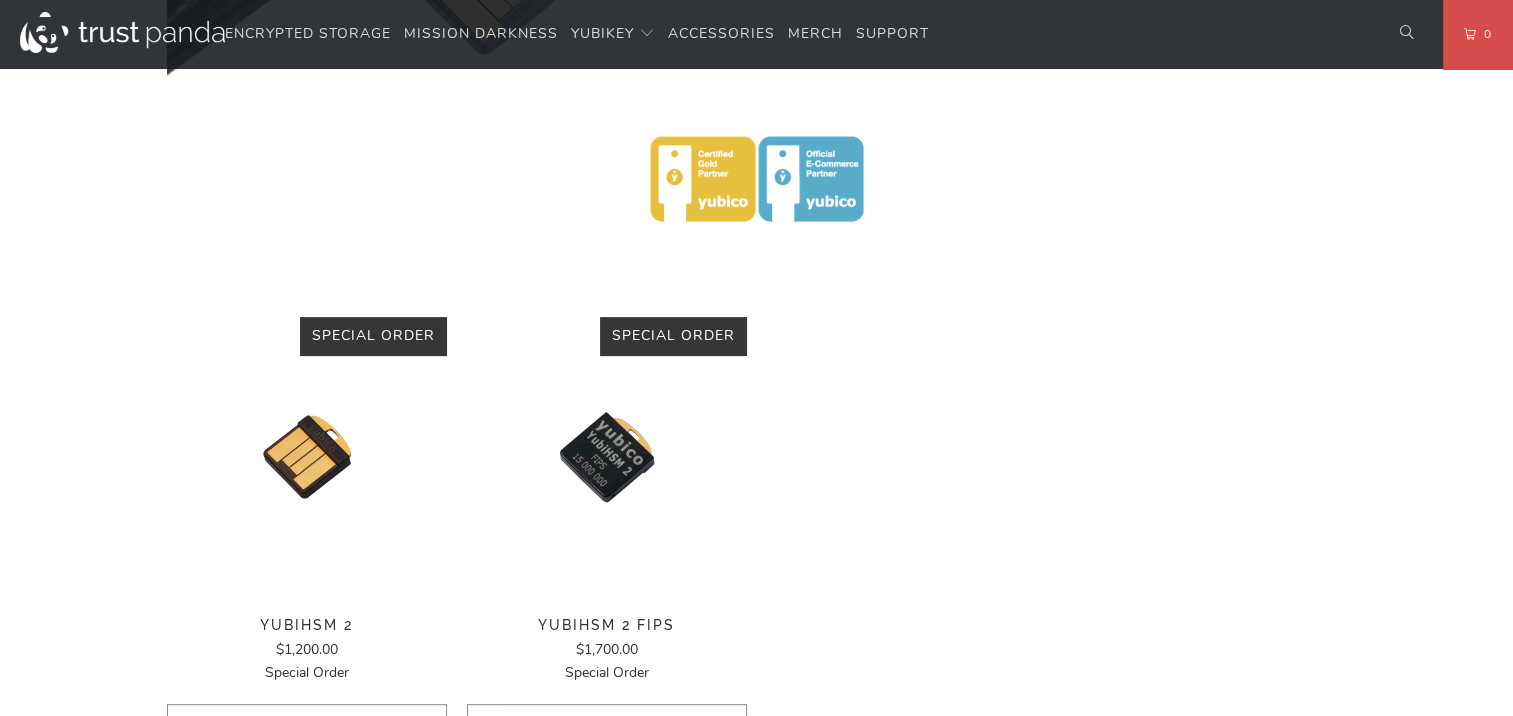 scroll, scrollTop: 666, scrollLeft: 0, axis: vertical 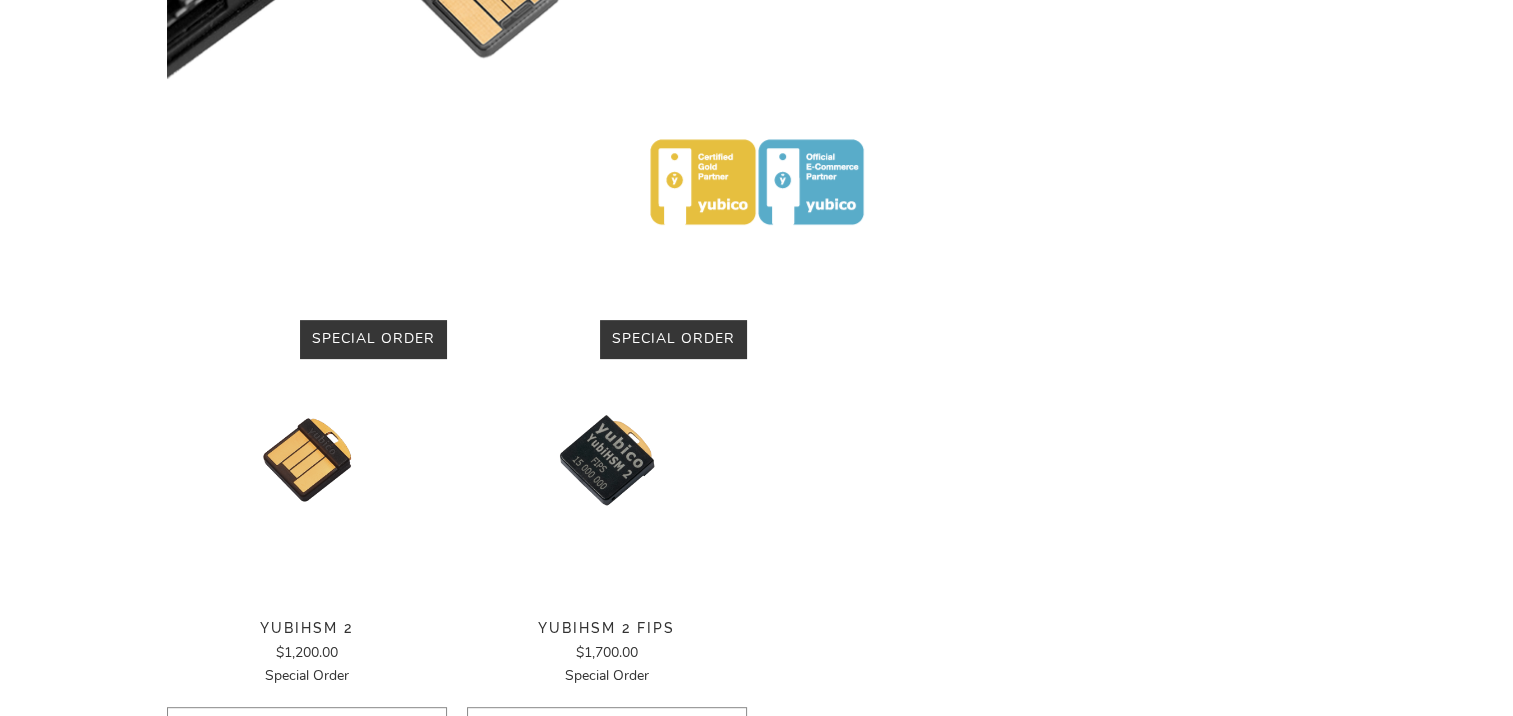 click on "Special Order" at bounding box center (673, 338) 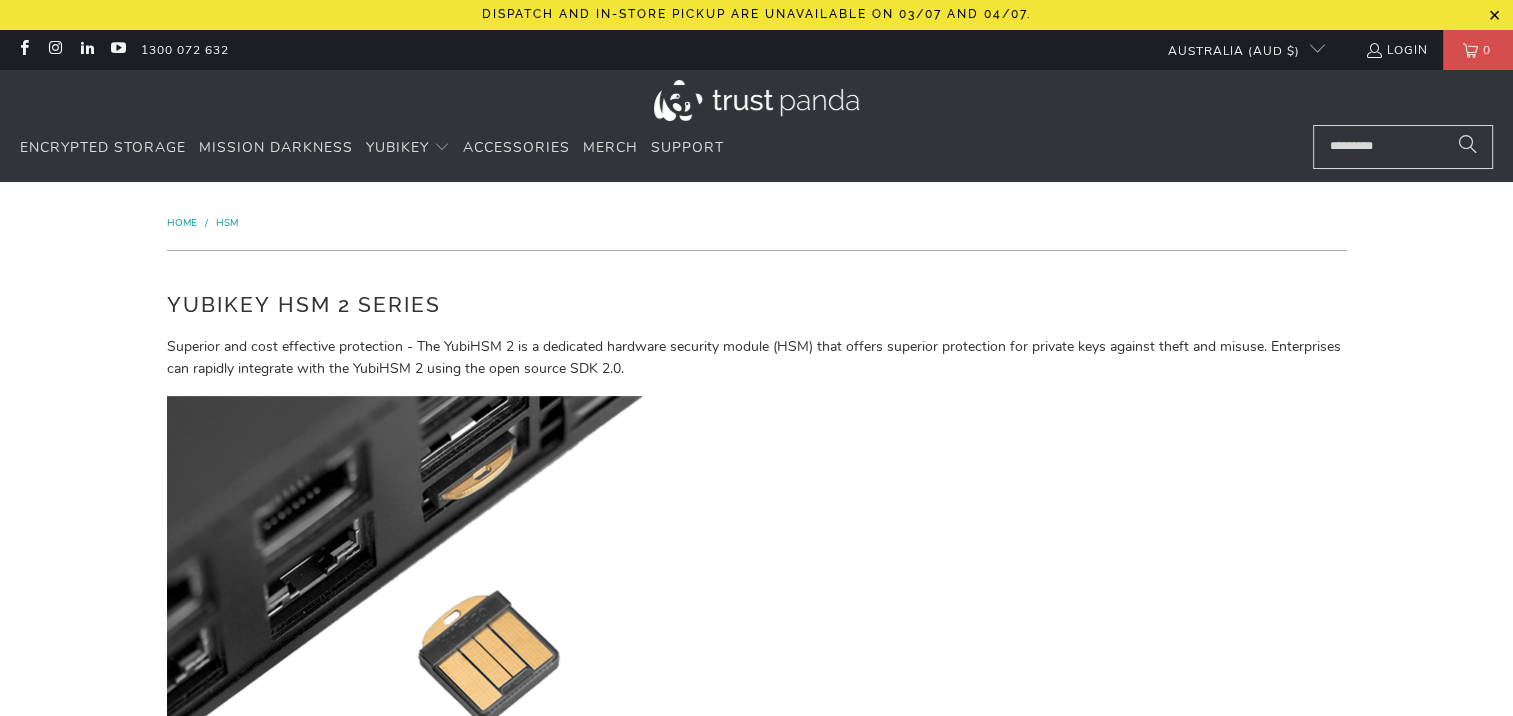 scroll, scrollTop: 0, scrollLeft: 0, axis: both 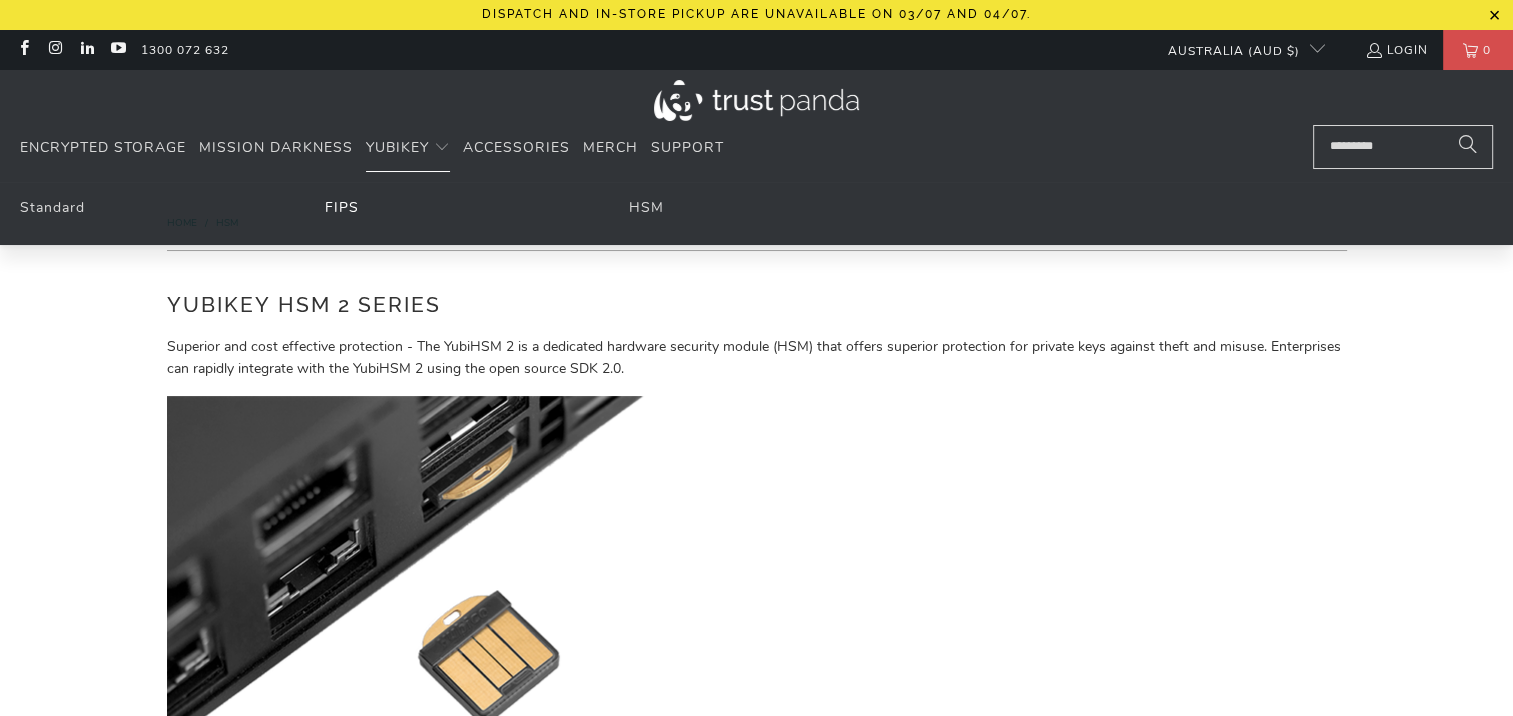 click on "FIPS" at bounding box center [342, 207] 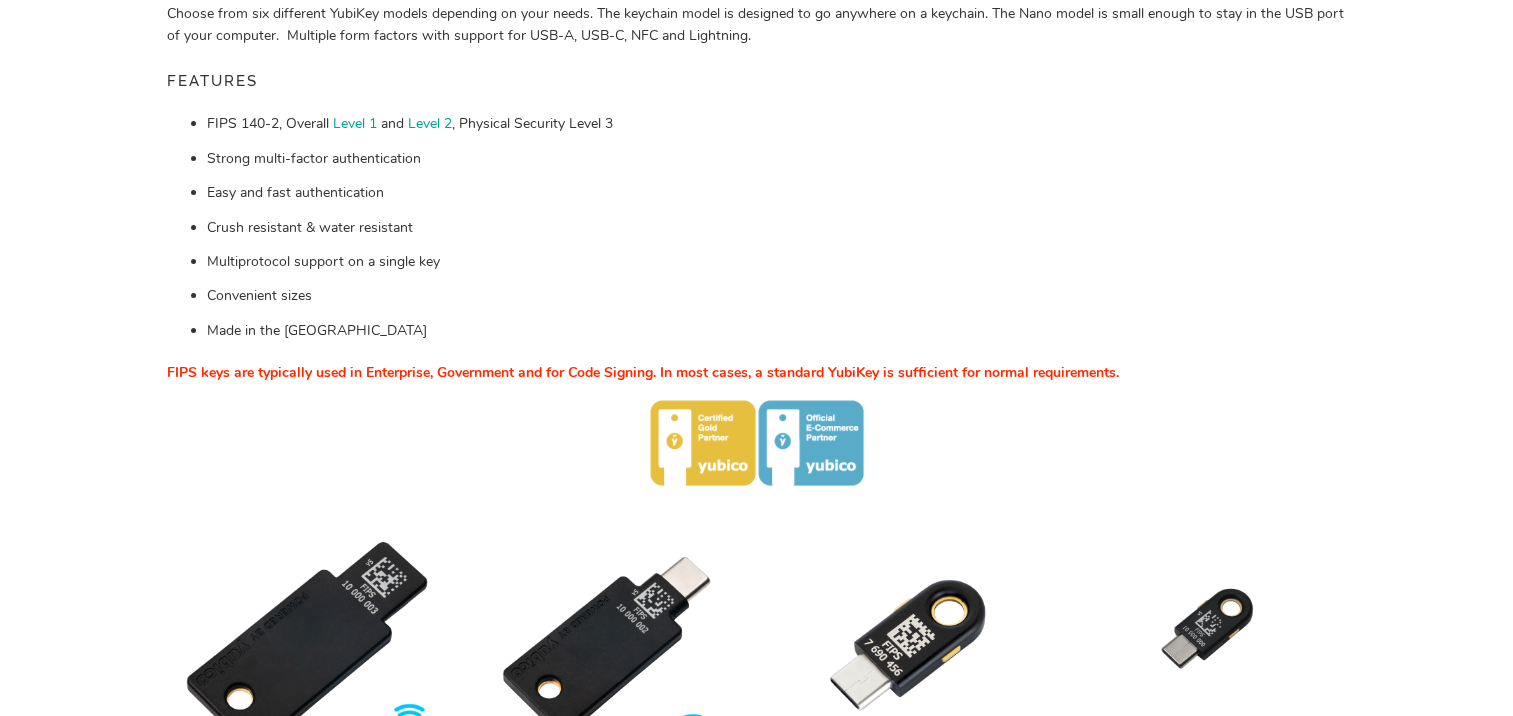 scroll, scrollTop: 0, scrollLeft: 0, axis: both 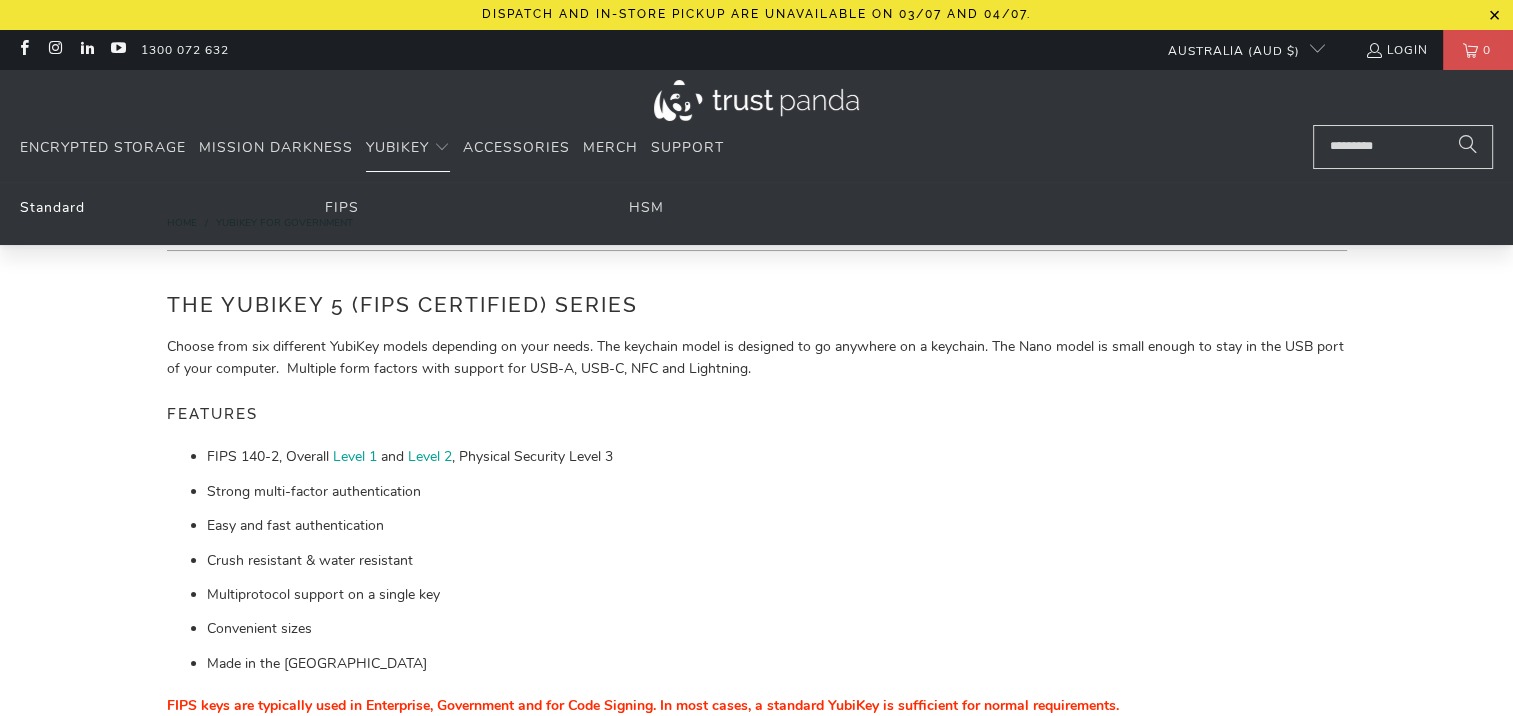 click on "Standard" at bounding box center [52, 207] 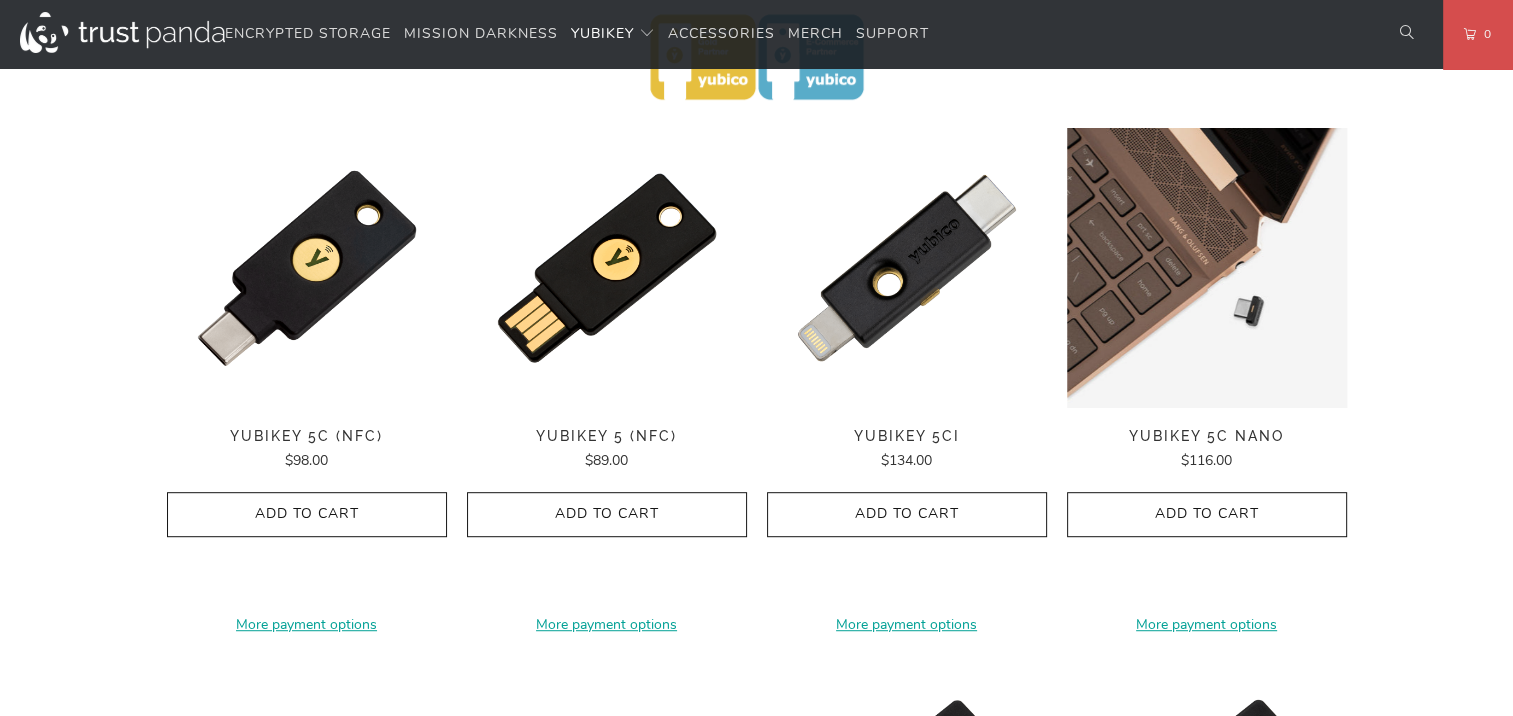 scroll, scrollTop: 0, scrollLeft: 0, axis: both 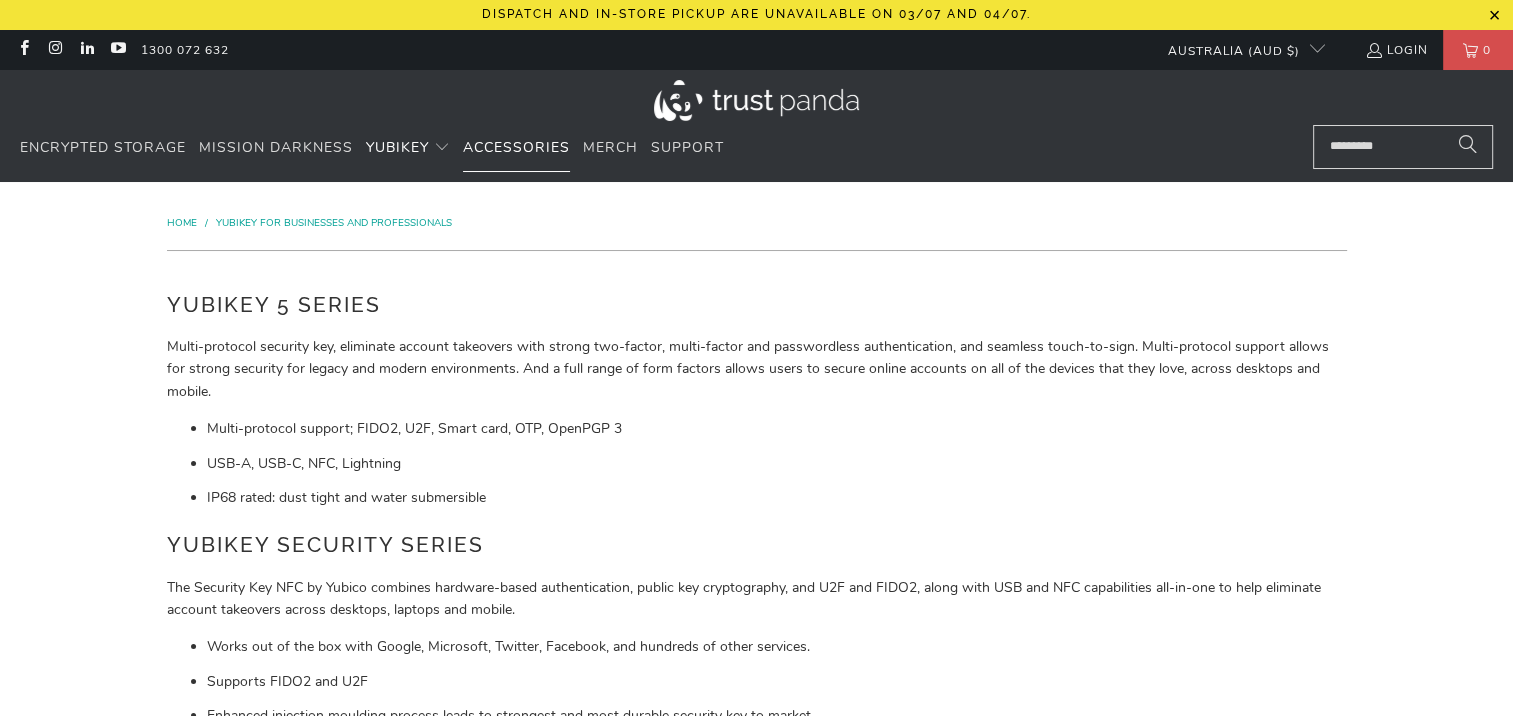 click on "Accessories" at bounding box center (516, 147) 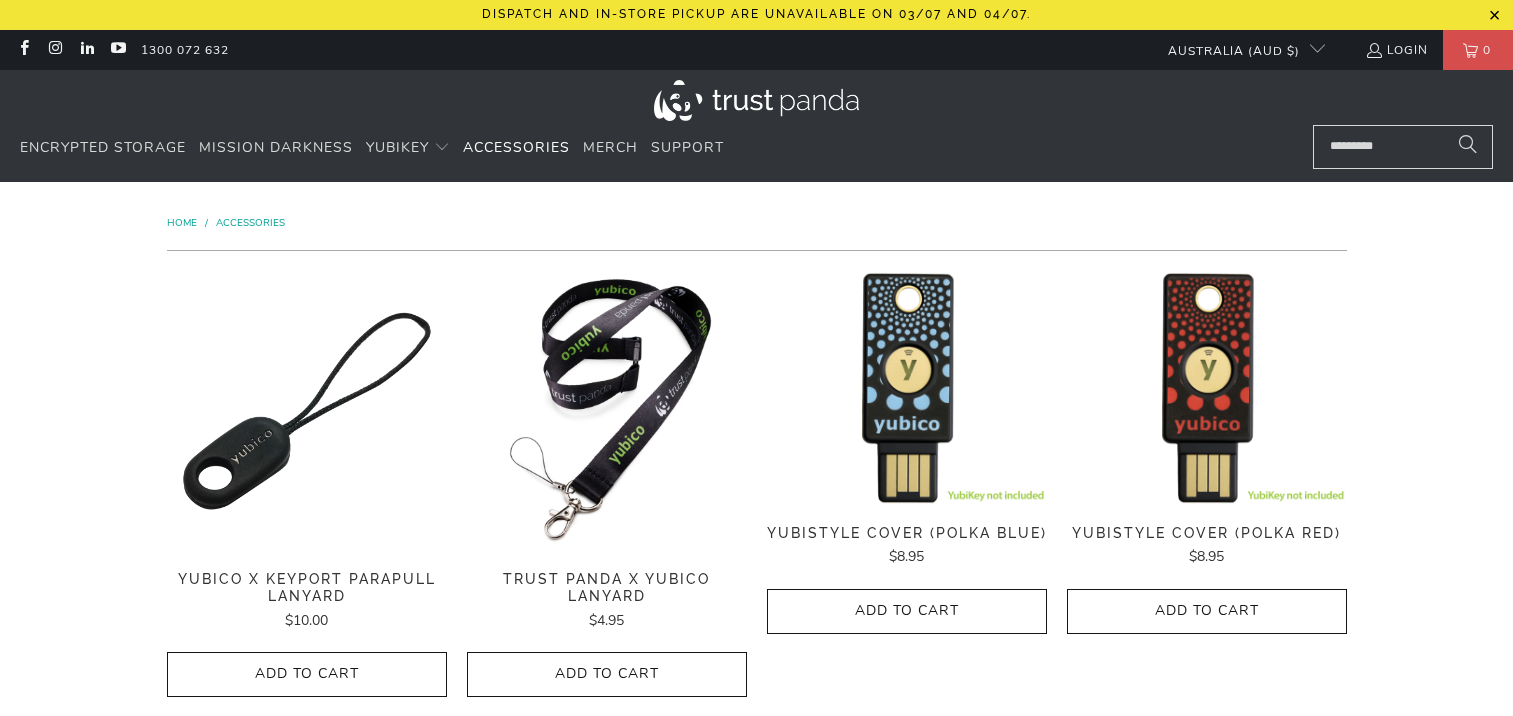 scroll, scrollTop: 0, scrollLeft: 0, axis: both 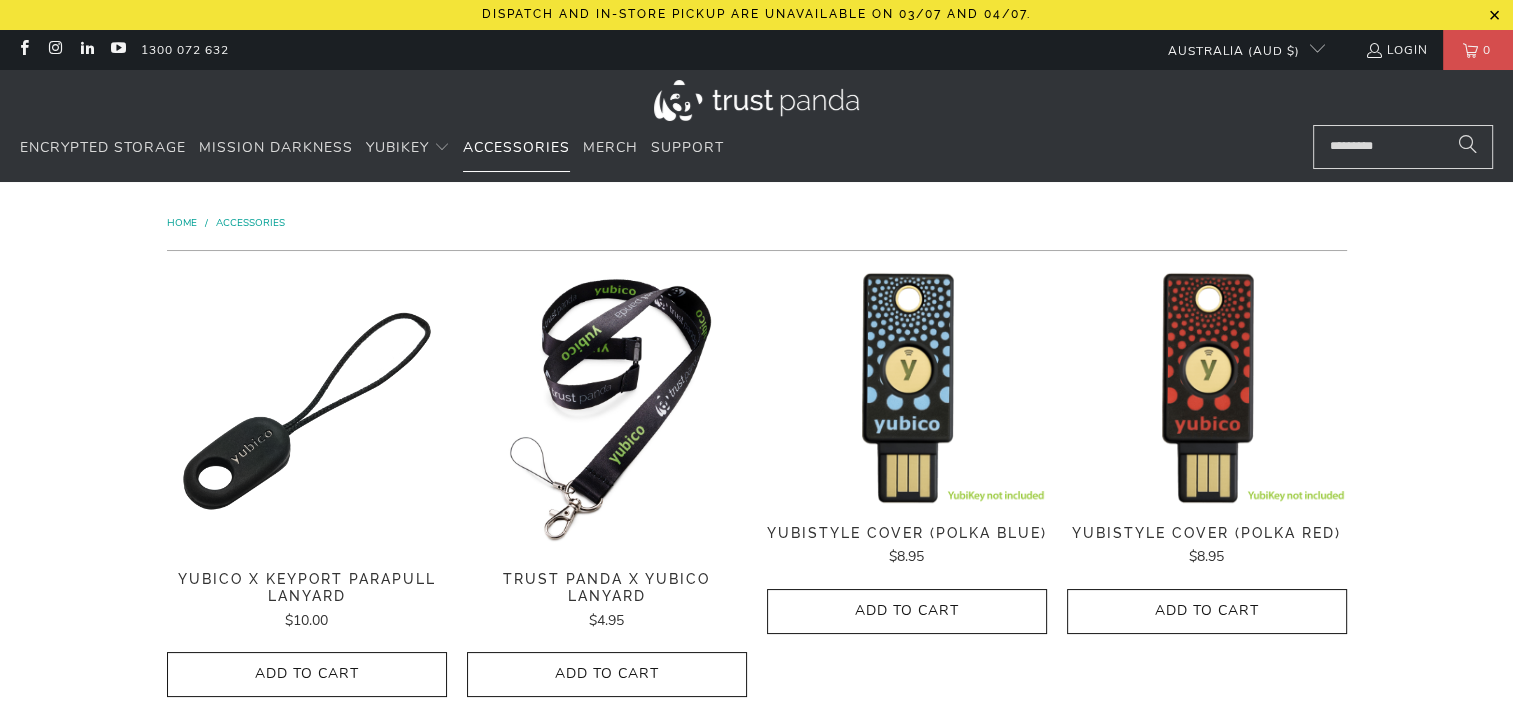 click on "Accessories" at bounding box center (516, 147) 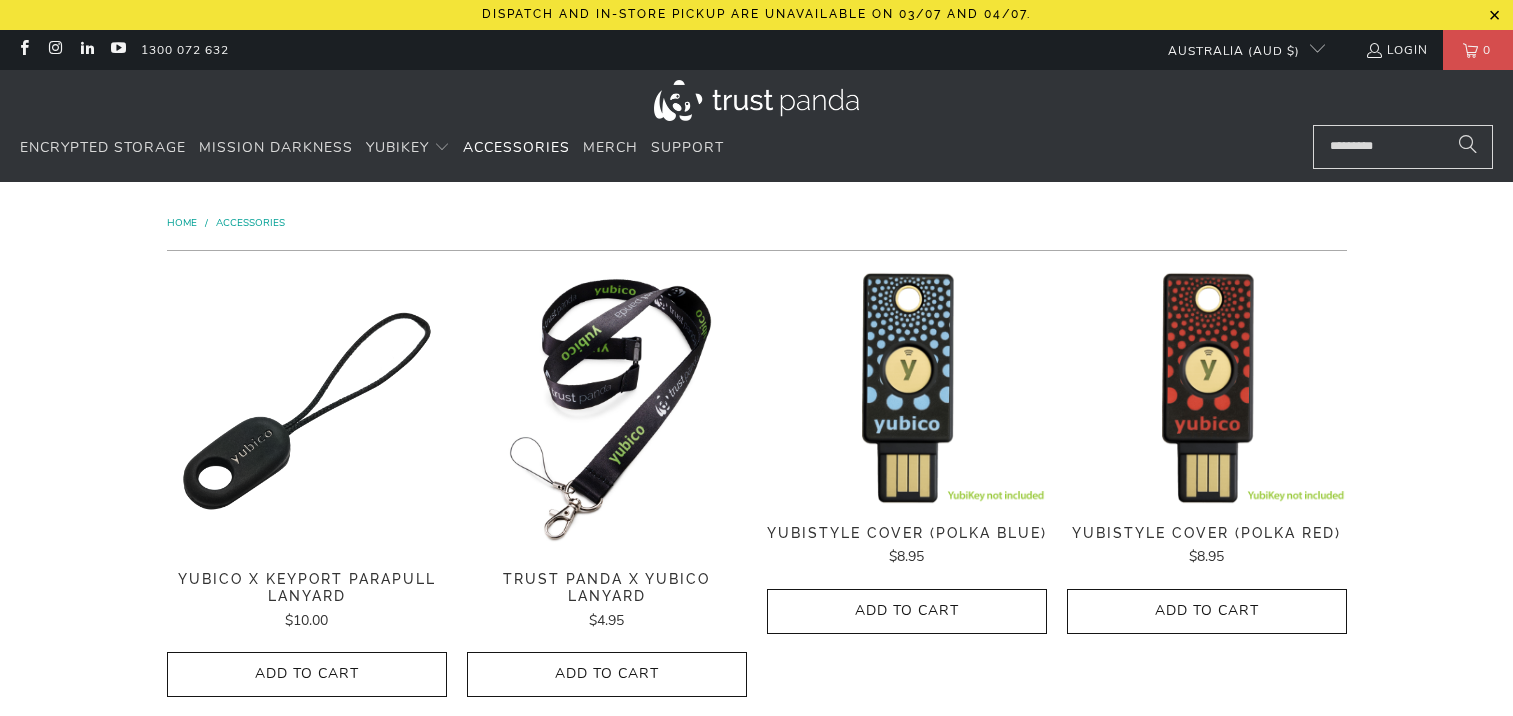 scroll, scrollTop: 0, scrollLeft: 0, axis: both 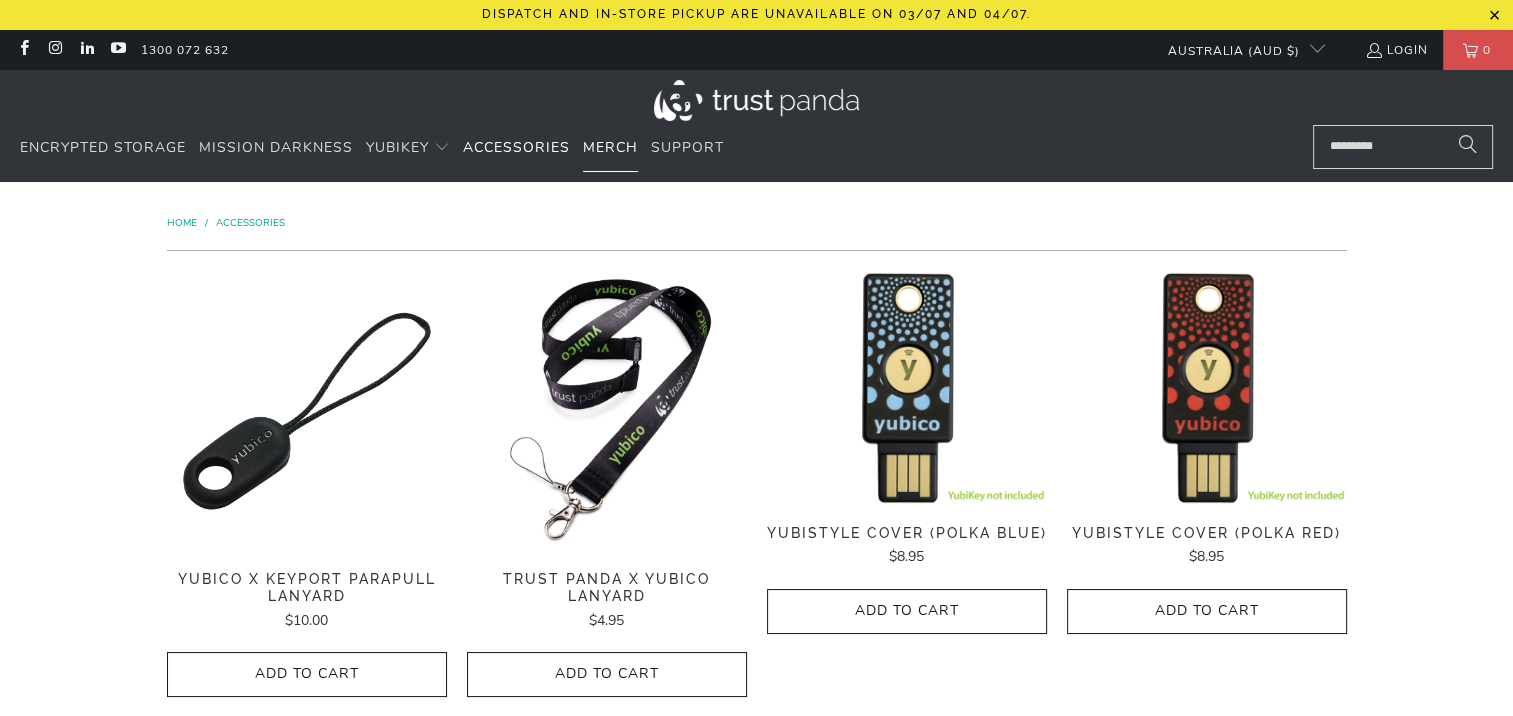 click on "Merch" at bounding box center [610, 147] 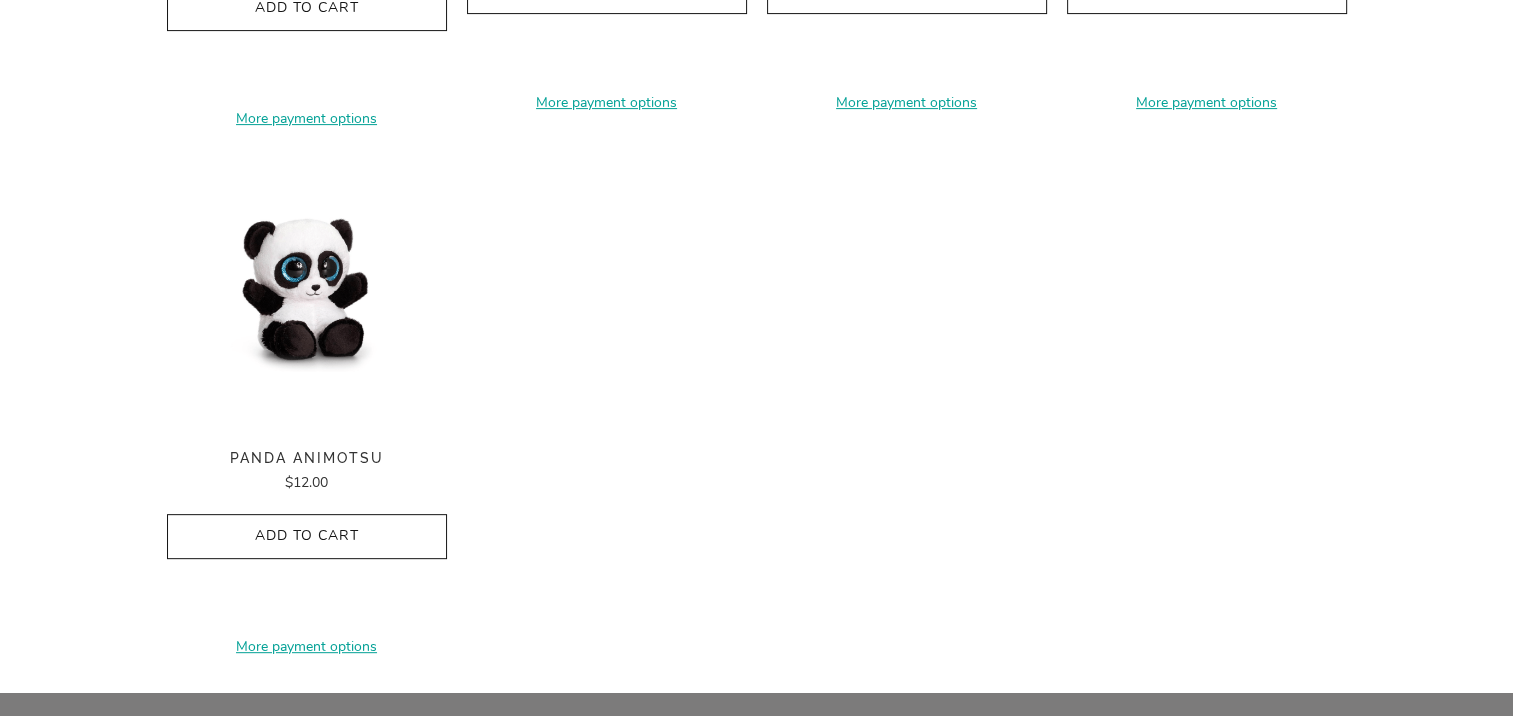 scroll, scrollTop: 0, scrollLeft: 0, axis: both 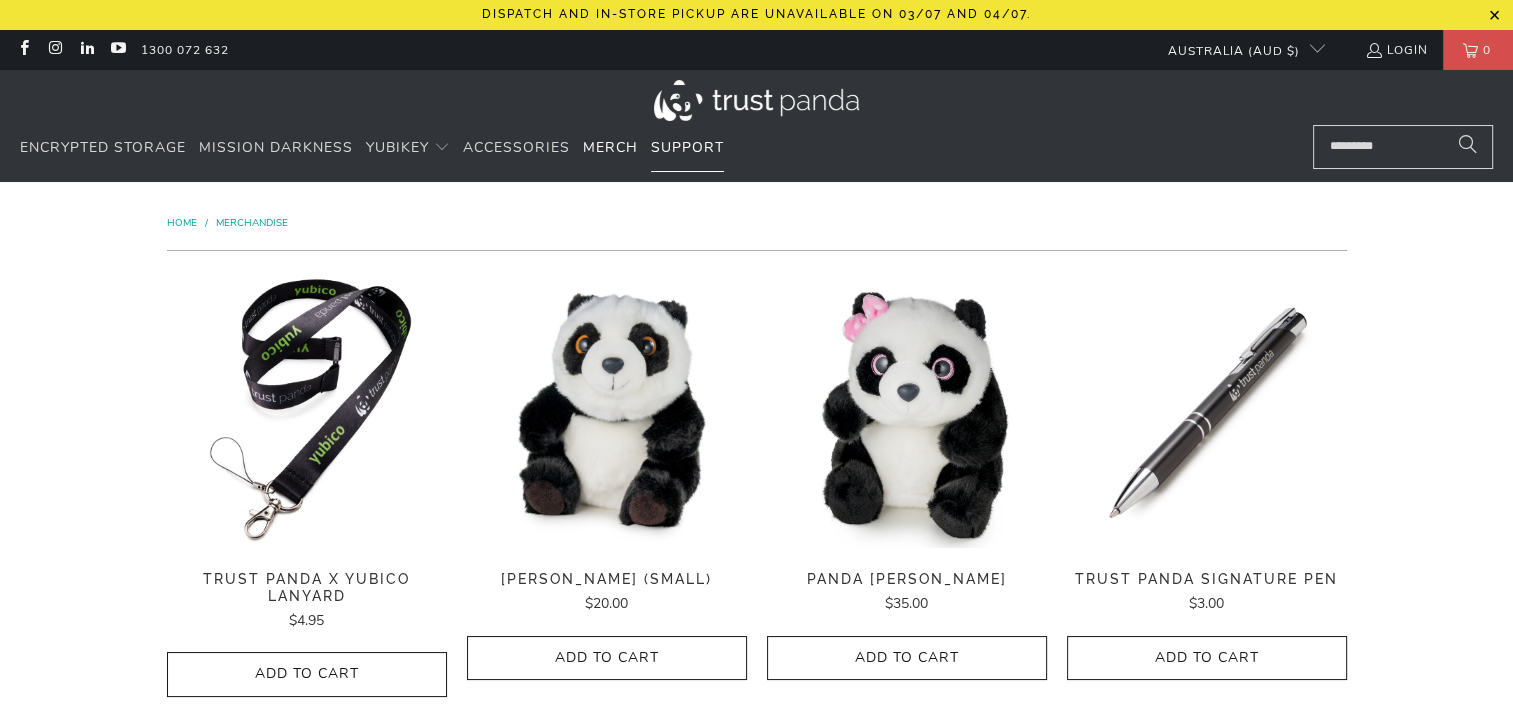 click on "Support" at bounding box center (687, 147) 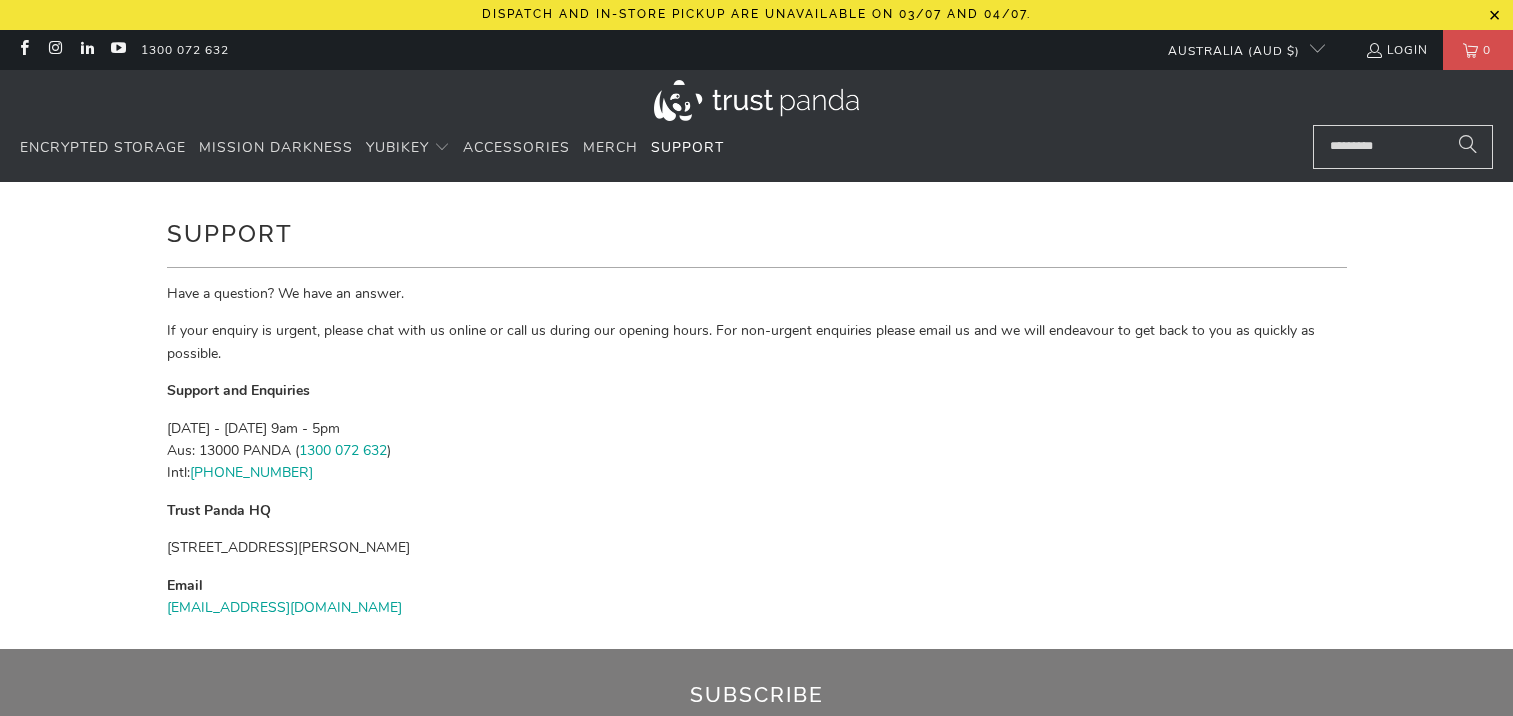 scroll, scrollTop: 0, scrollLeft: 0, axis: both 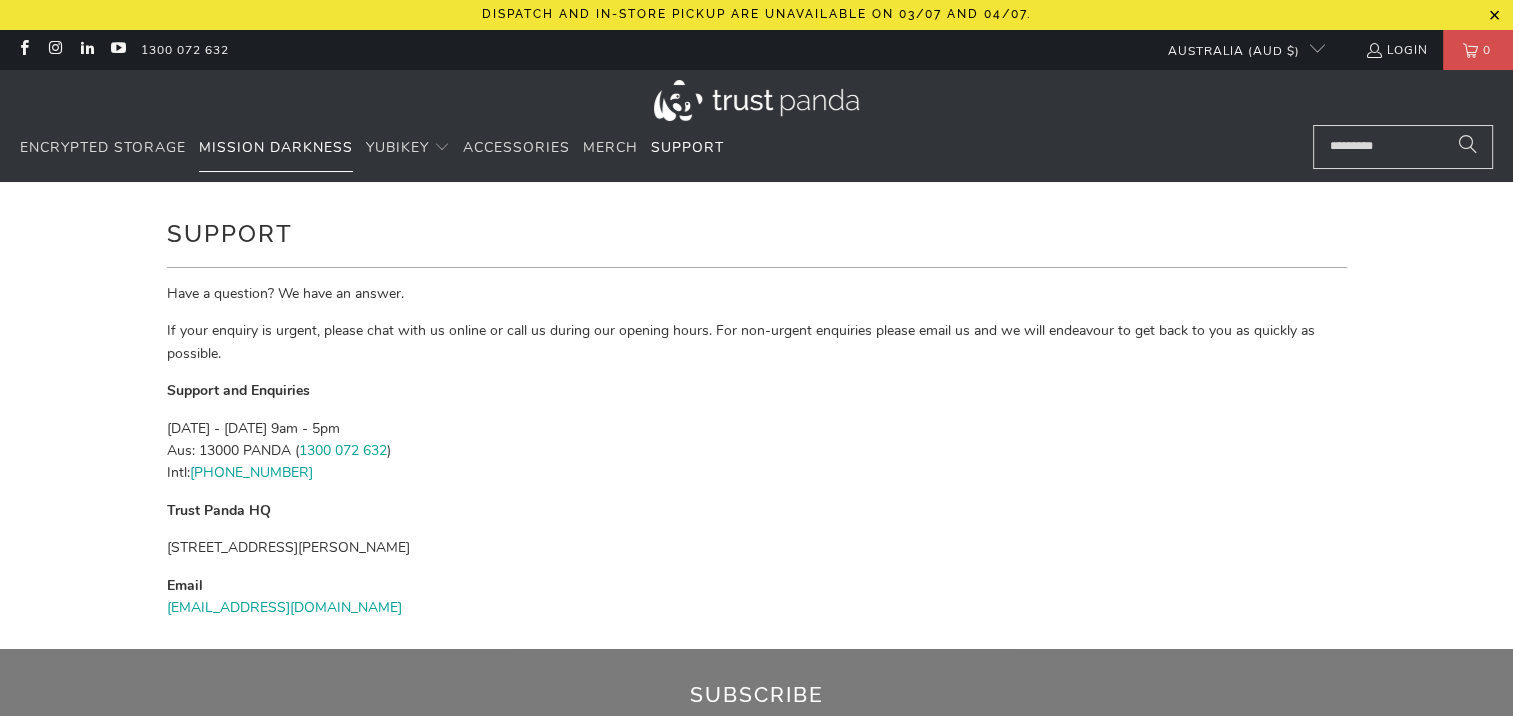 click on "Mission Darkness" at bounding box center (276, 147) 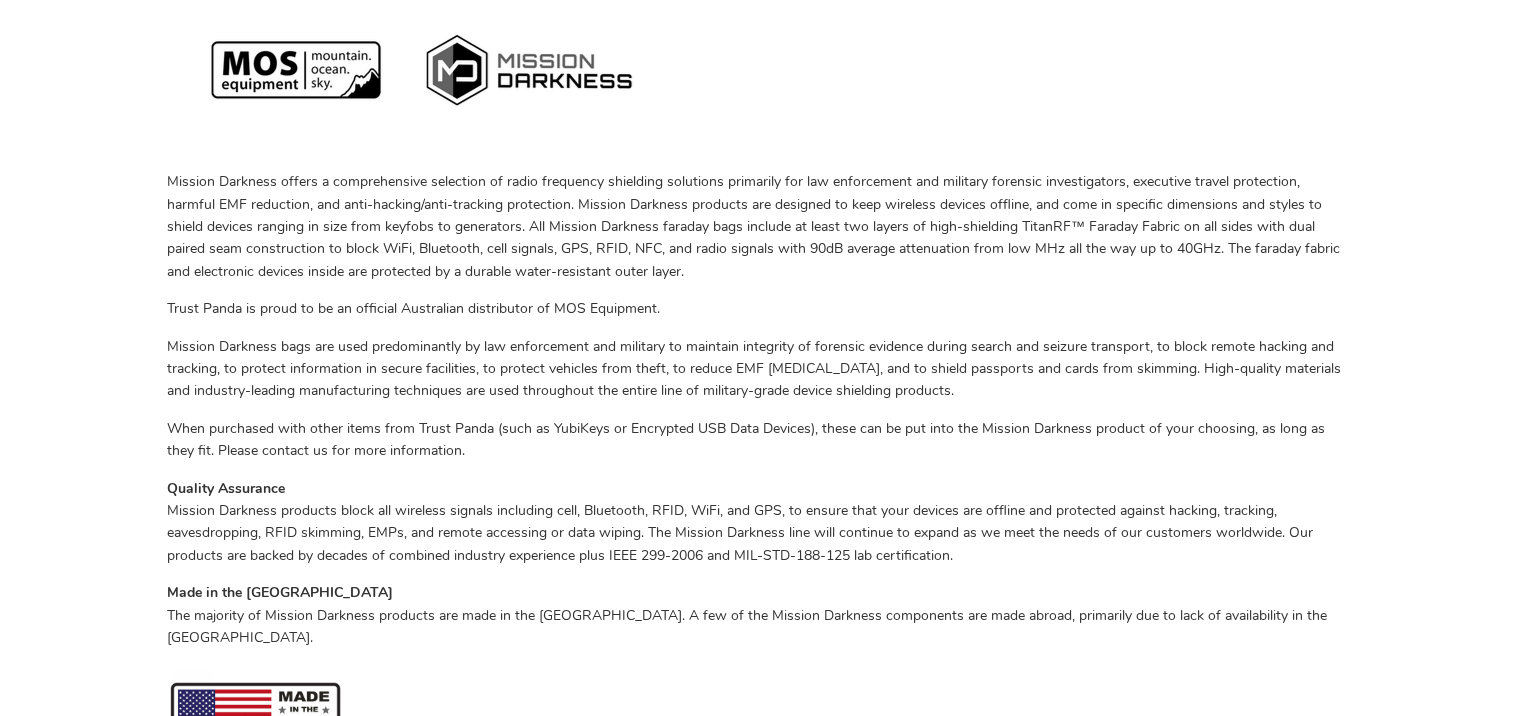 scroll, scrollTop: 666, scrollLeft: 0, axis: vertical 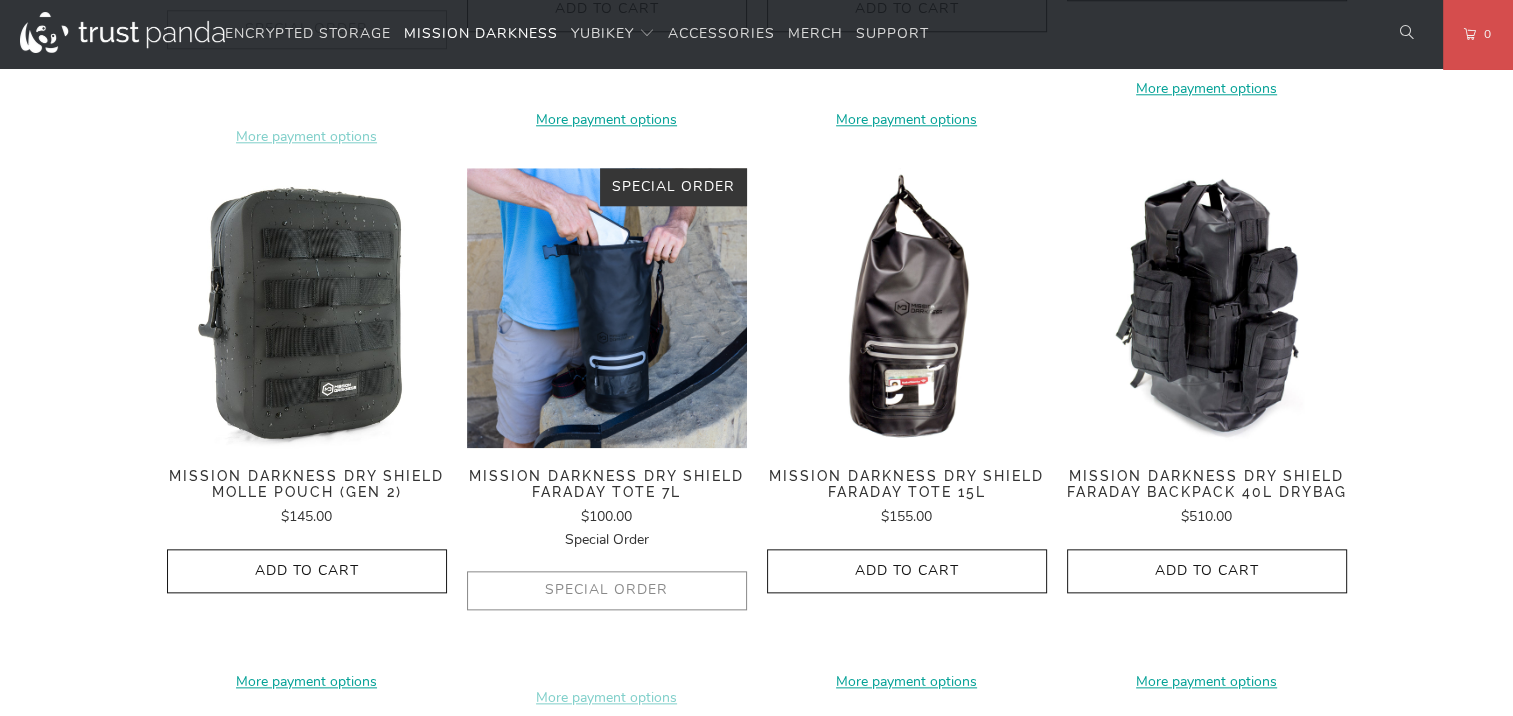 click on "Mission Darkness Dry Shield MOLLE Pouch (Gen 2)" at bounding box center [307, 485] 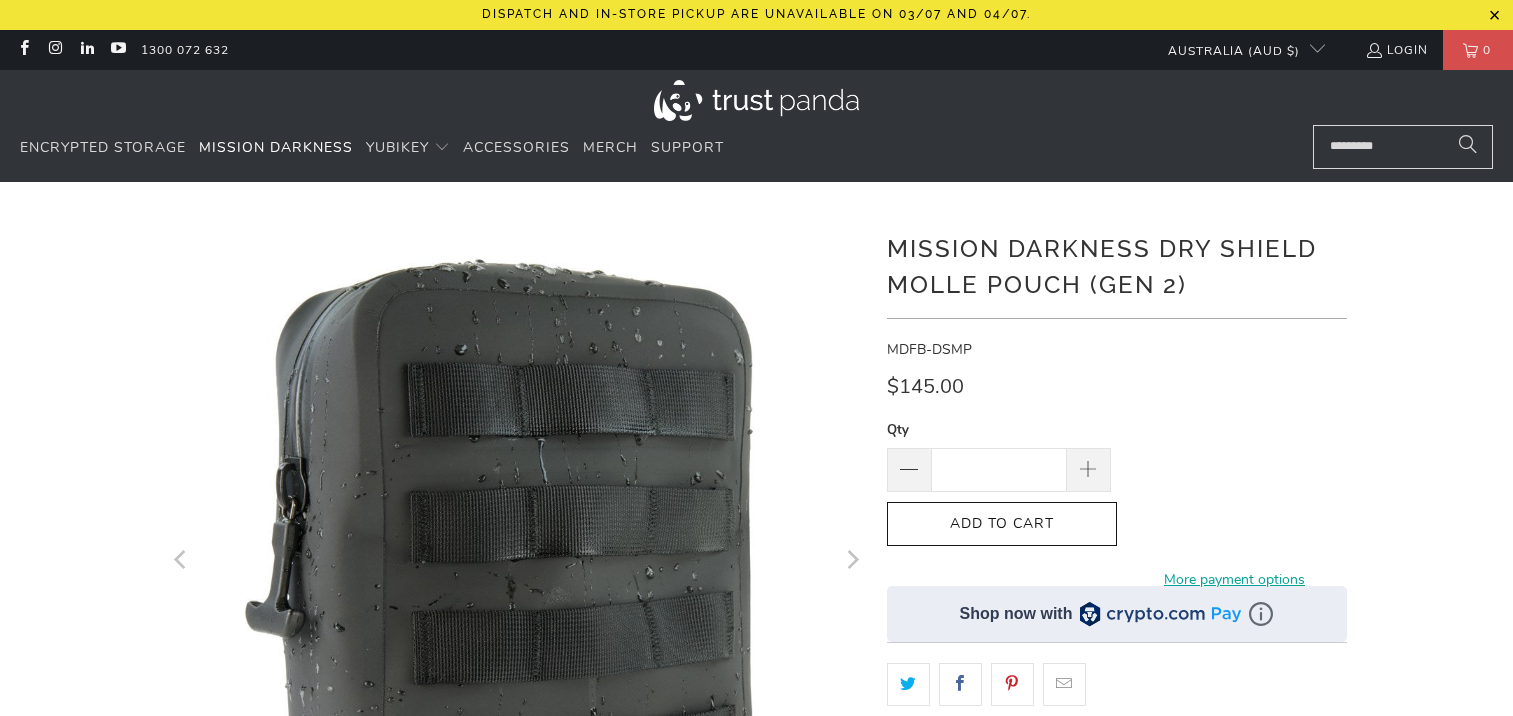 scroll, scrollTop: 0, scrollLeft: 0, axis: both 